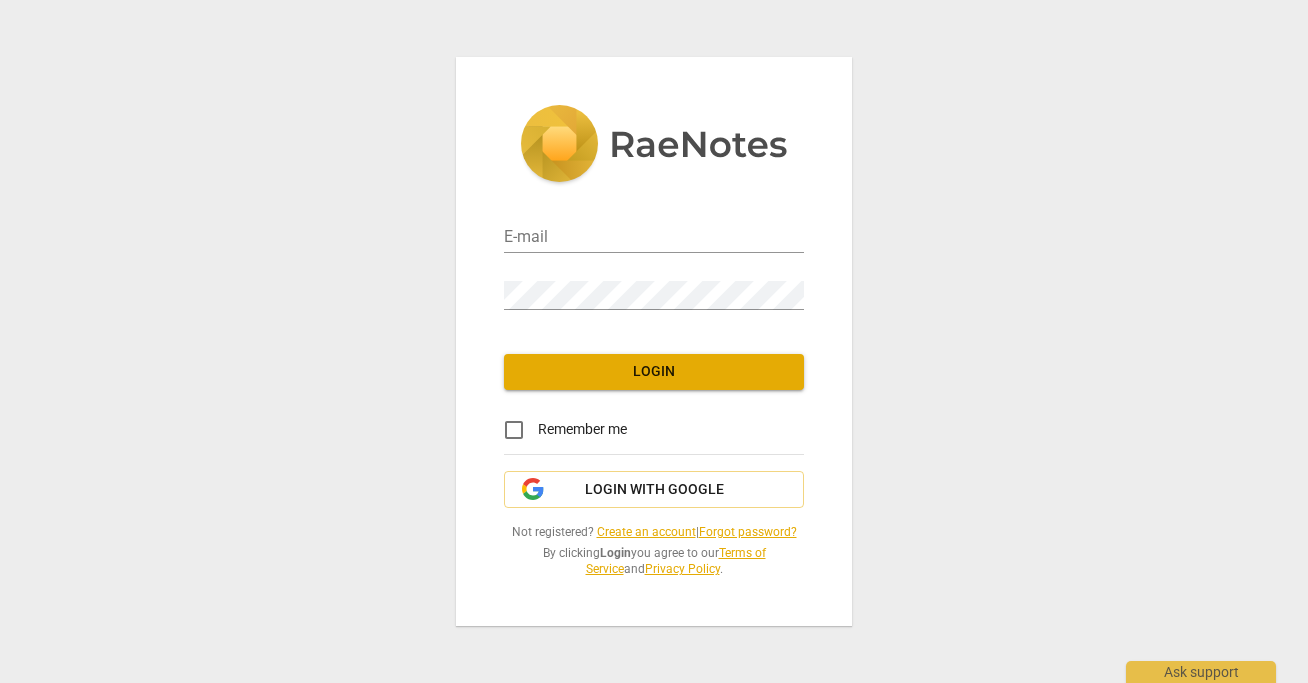 scroll, scrollTop: 0, scrollLeft: 0, axis: both 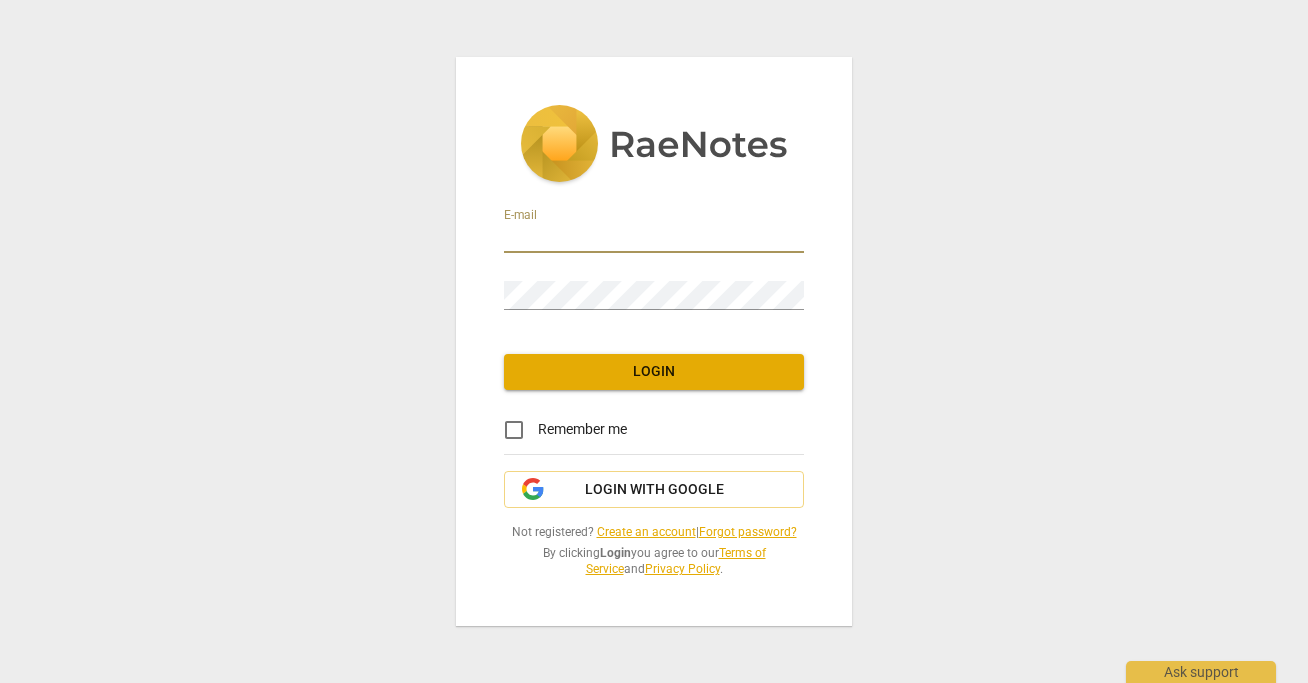 click at bounding box center [654, 238] 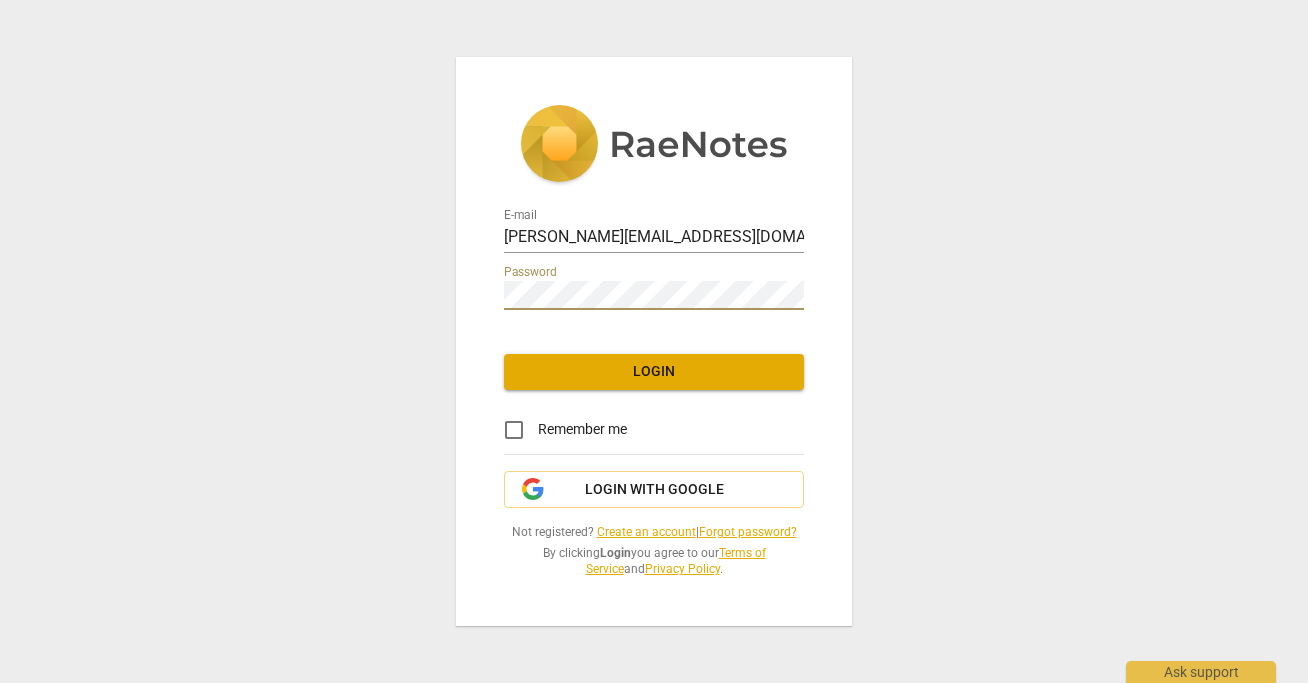 click on "Login" at bounding box center (654, 372) 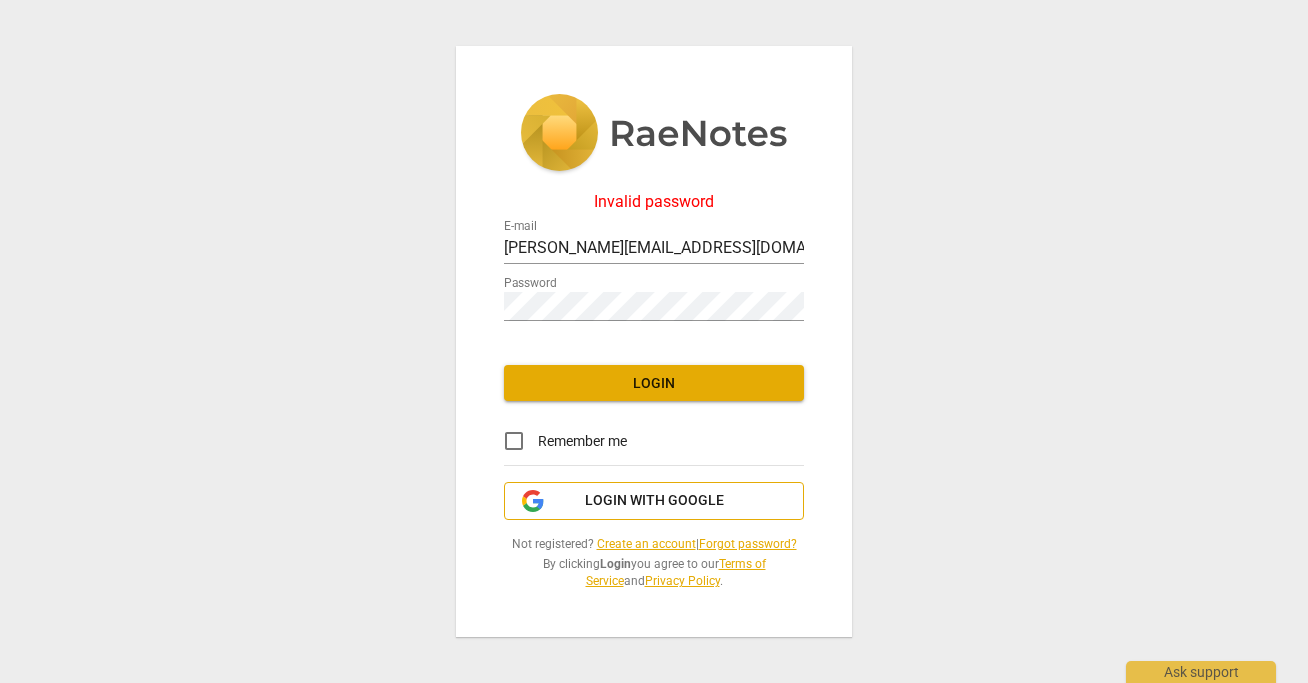 click on "Login with Google" at bounding box center [654, 501] 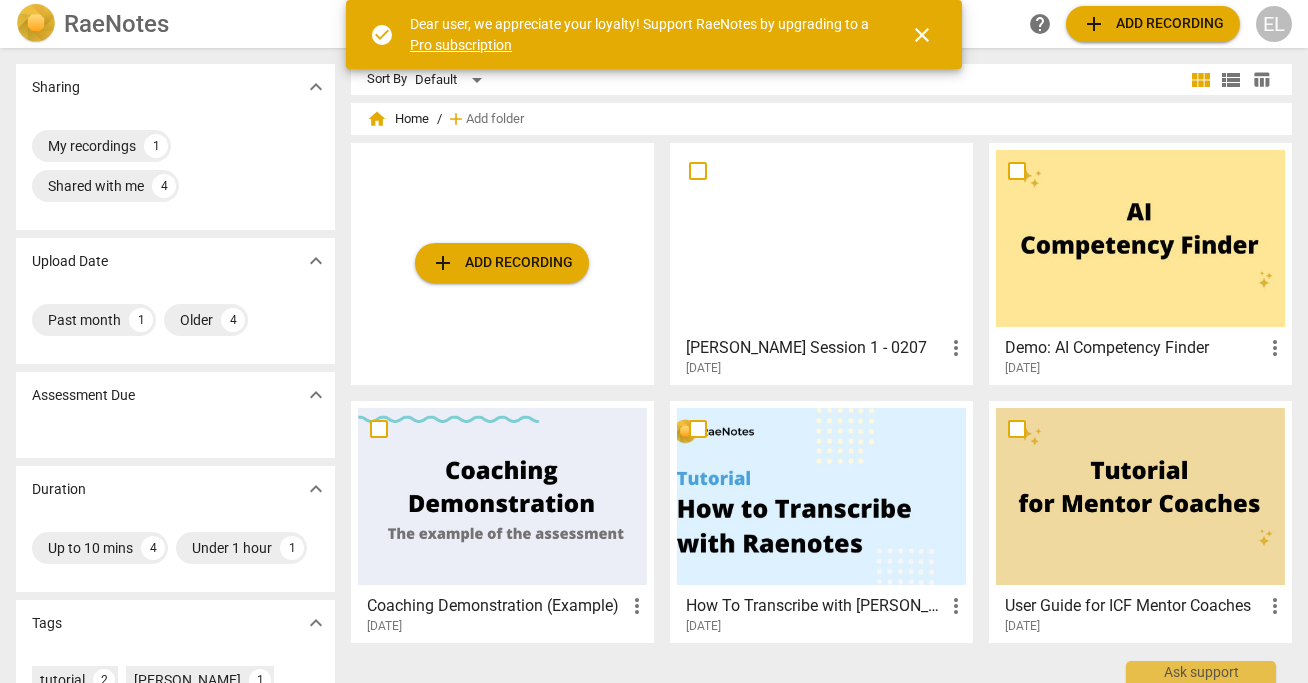 scroll, scrollTop: 0, scrollLeft: 0, axis: both 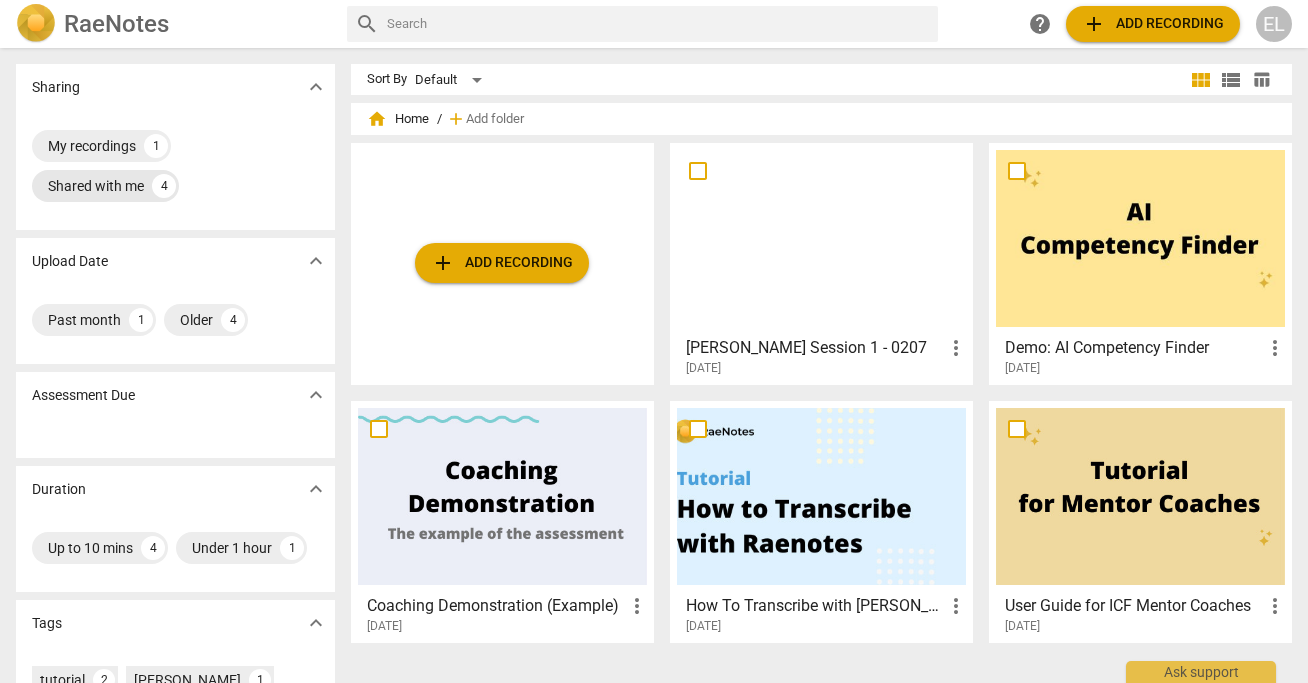 click on "Shared with me" at bounding box center (96, 186) 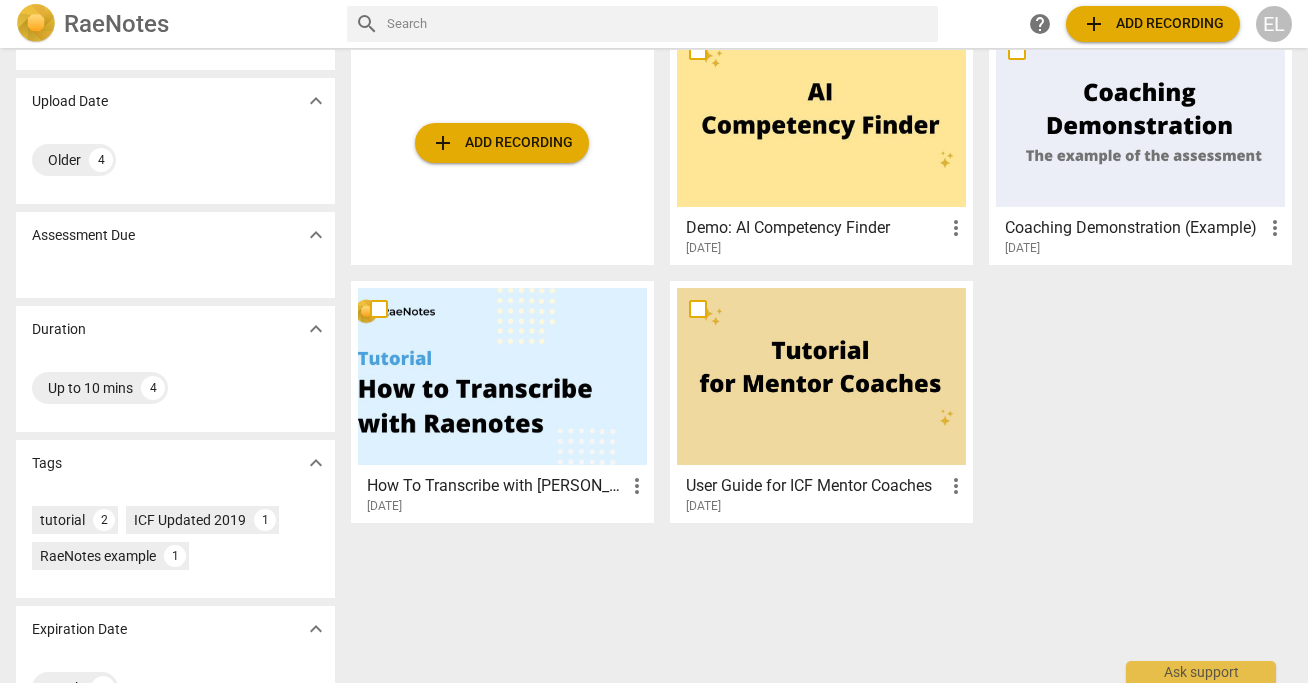 scroll, scrollTop: 0, scrollLeft: 0, axis: both 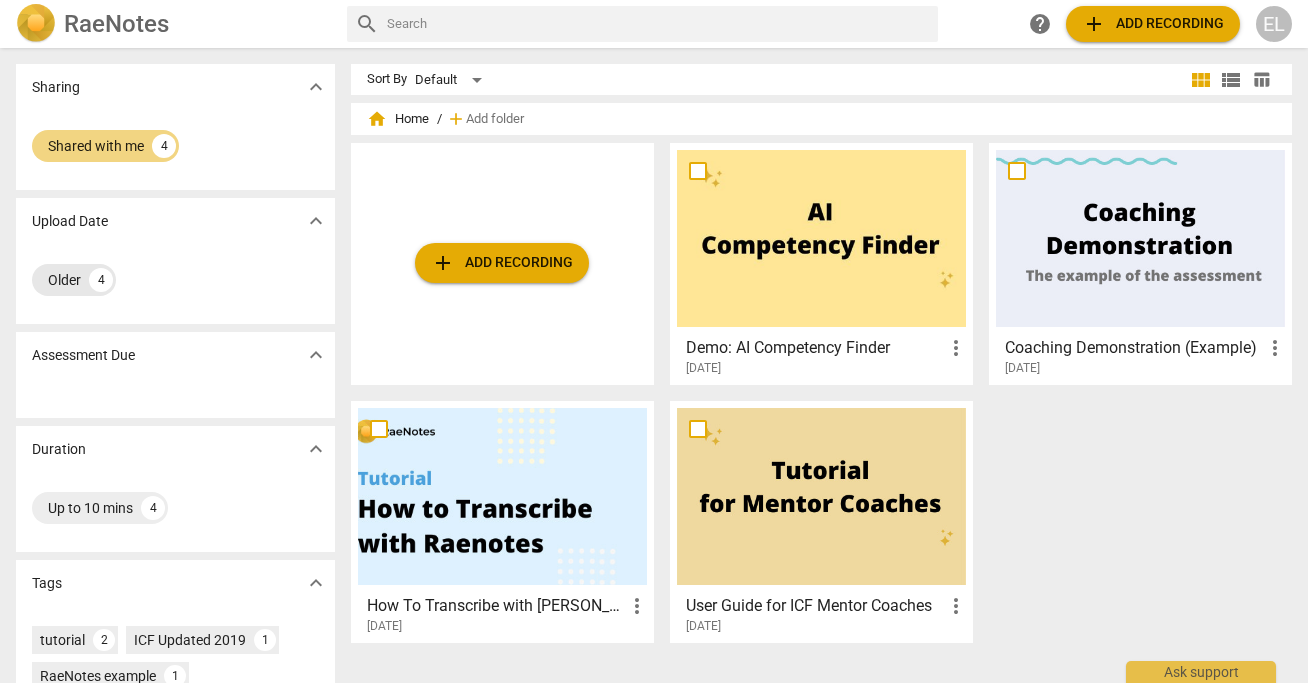 click on "Older" at bounding box center (64, 280) 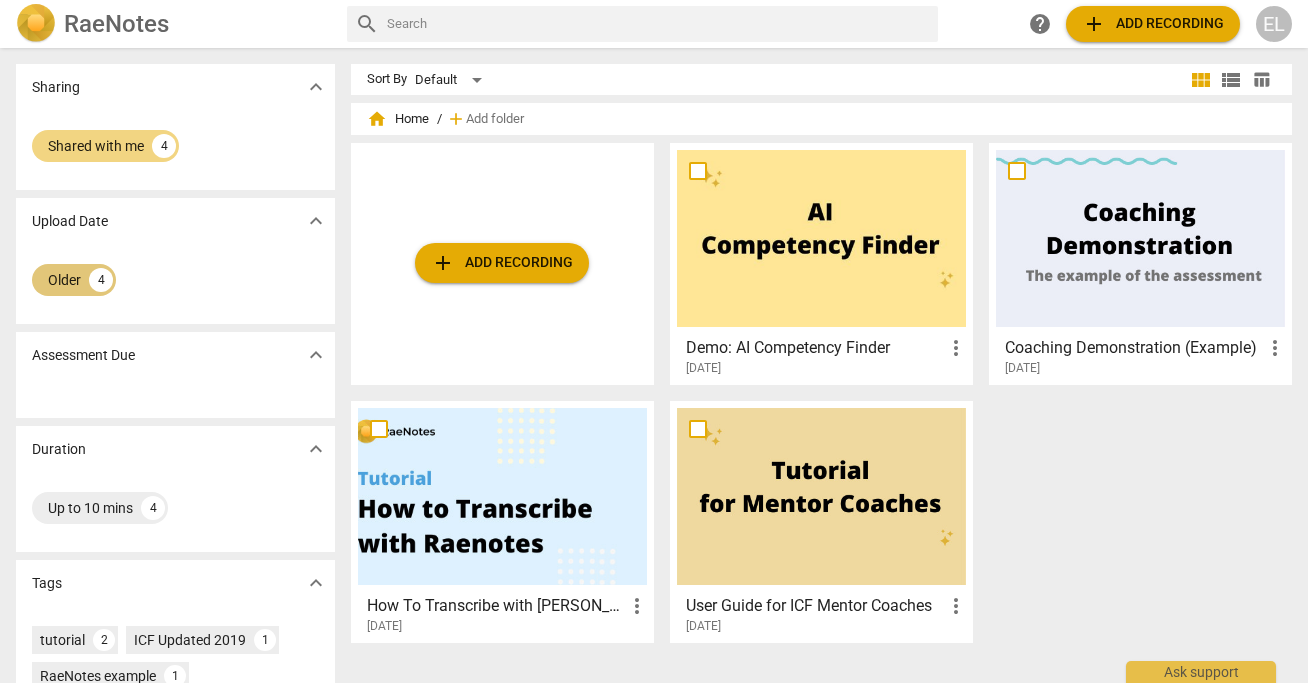 click on "Older" at bounding box center [64, 280] 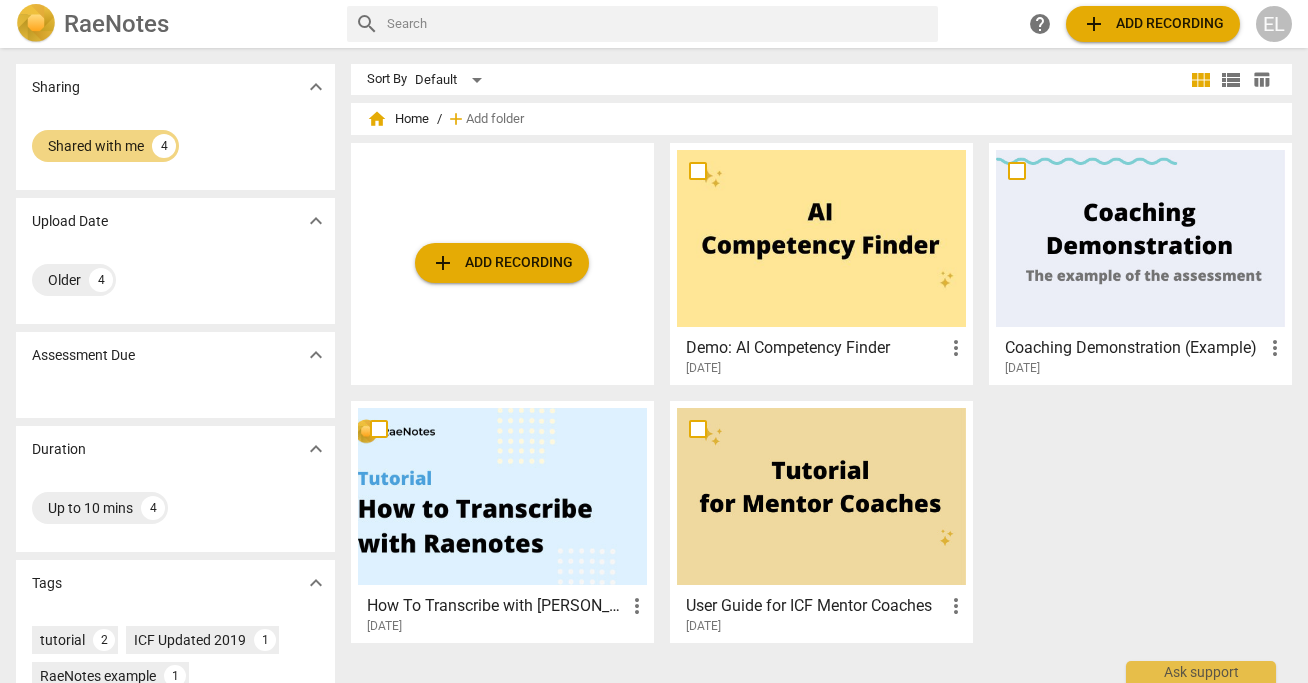 click on "home Home" at bounding box center [398, 119] 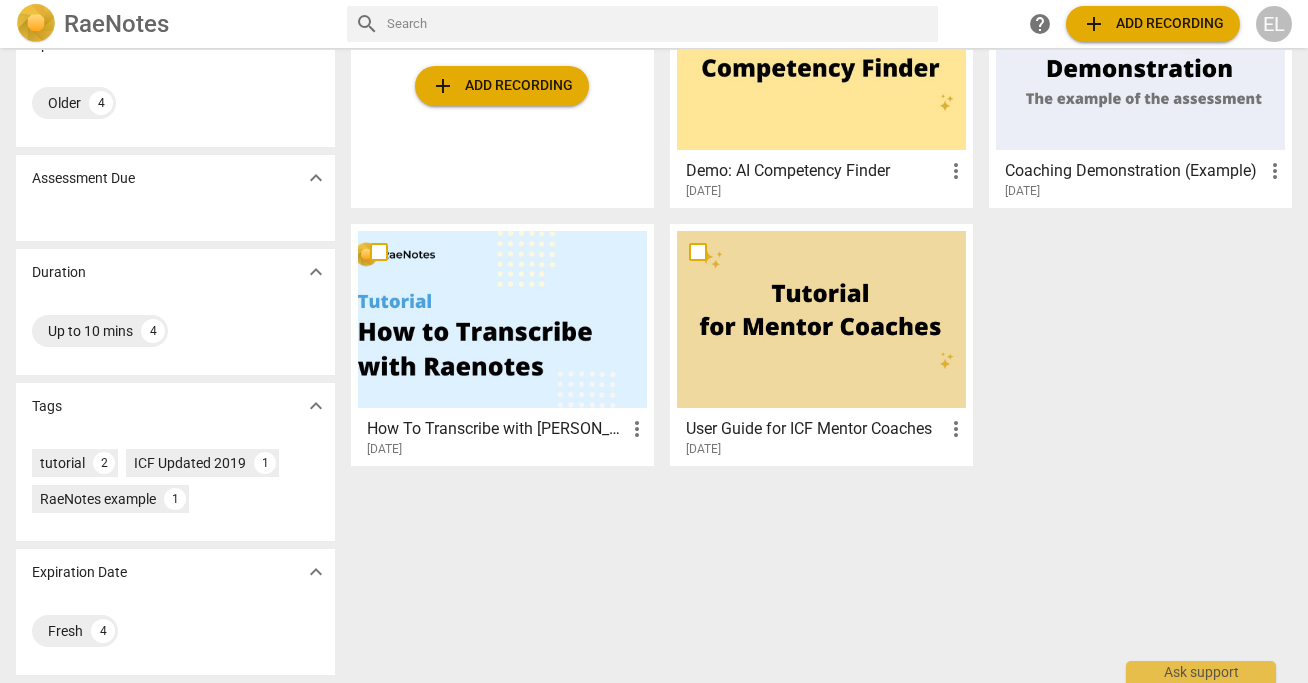 scroll, scrollTop: 0, scrollLeft: 0, axis: both 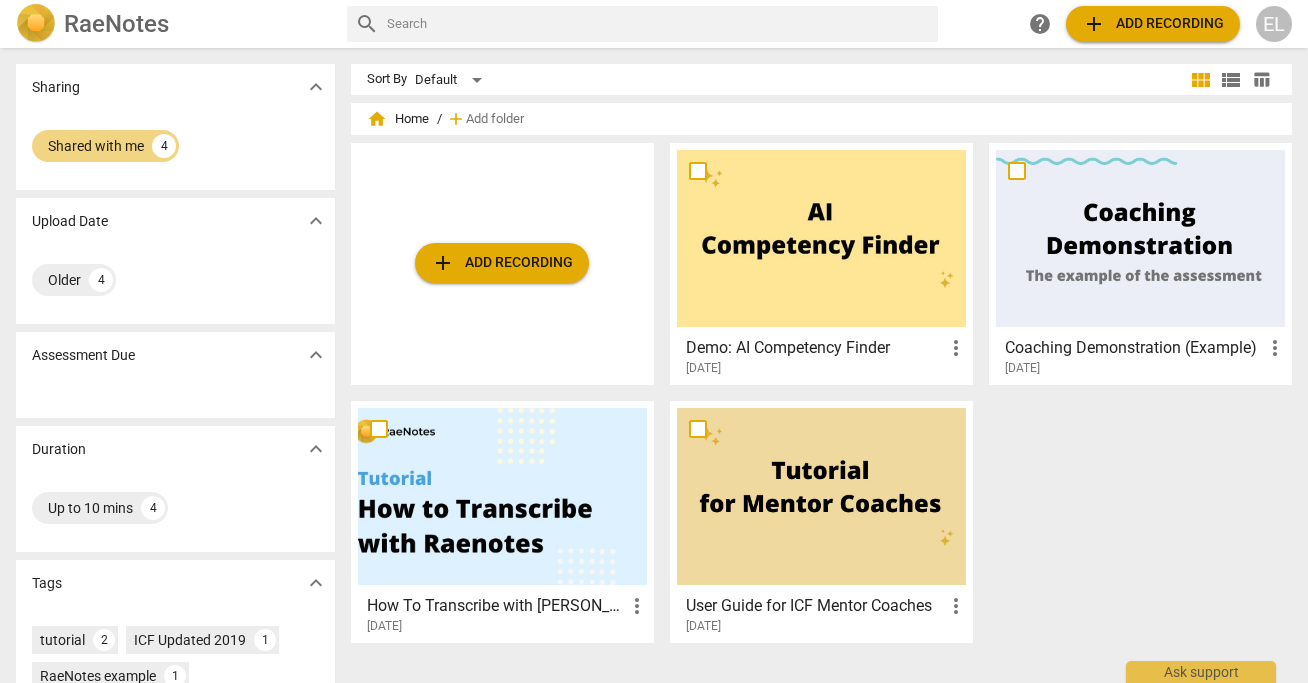 click on "EL" at bounding box center [1274, 24] 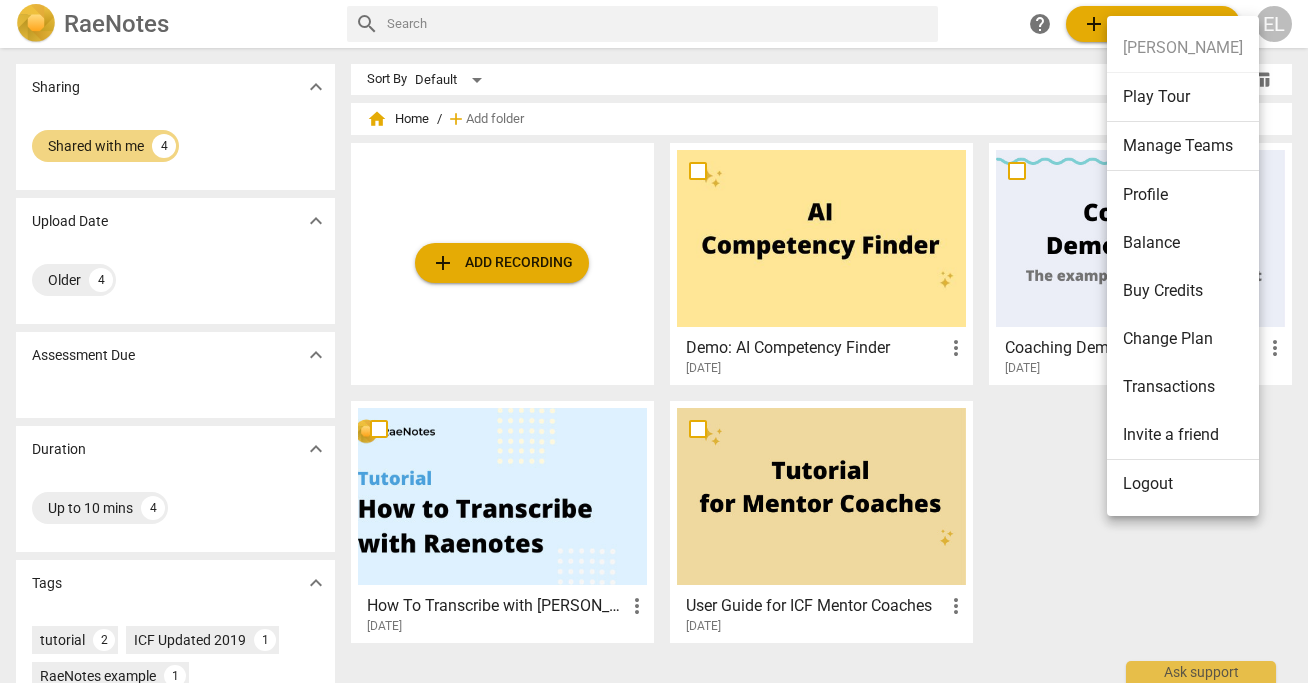 click on "Emmanuelle Langlois Play Tour Manage Teams Profile Balance Buy Credits Change Plan Transactions Invite a friend Logout" at bounding box center [1183, 266] 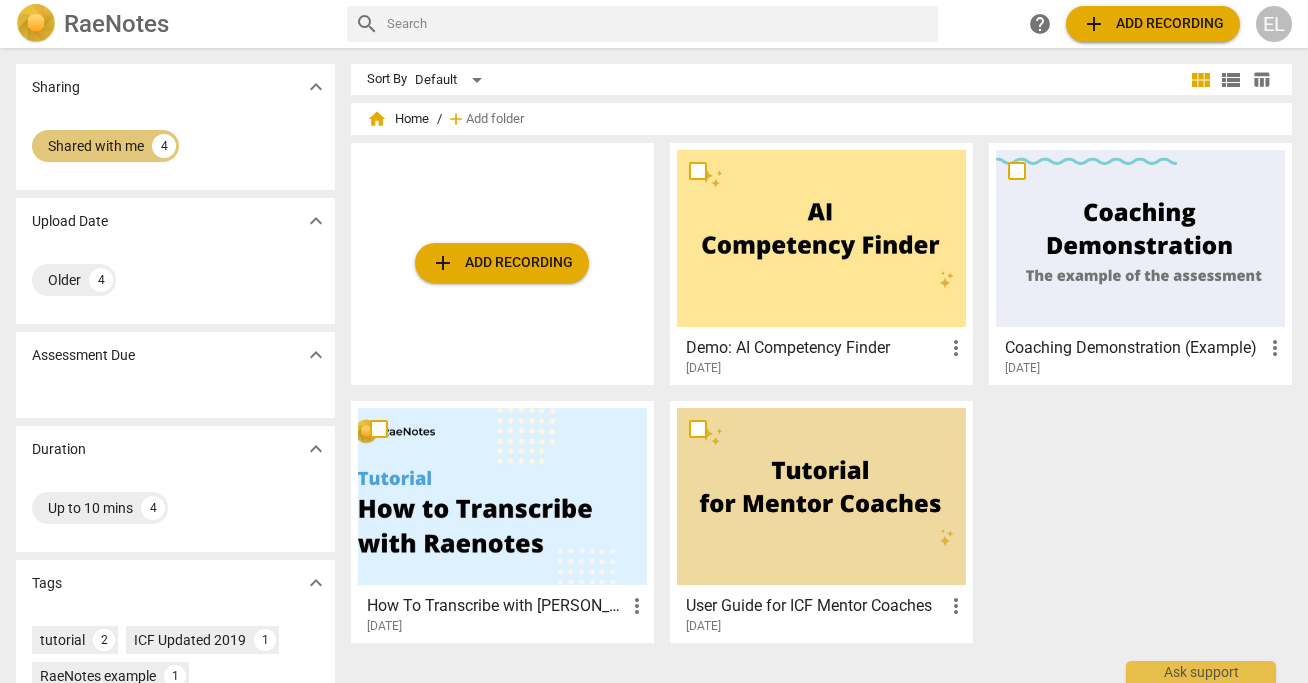click on "Shared with me 4" at bounding box center (105, 146) 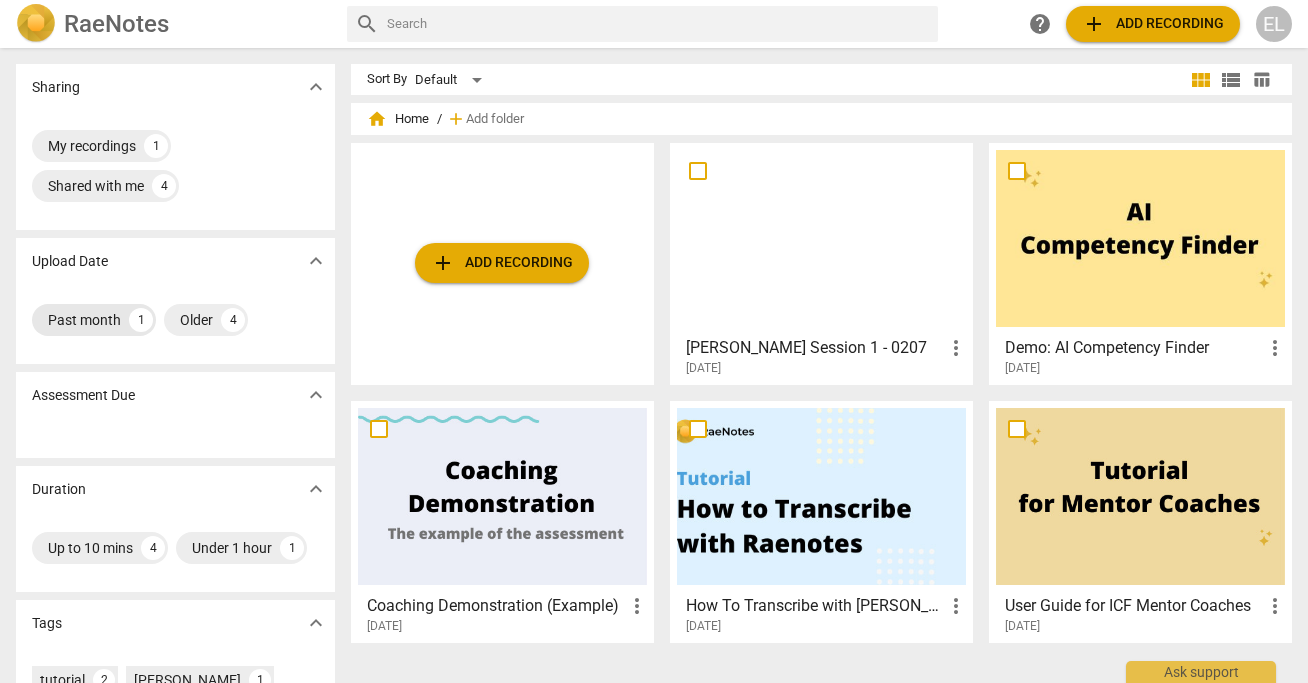 click on "Past month" at bounding box center [84, 320] 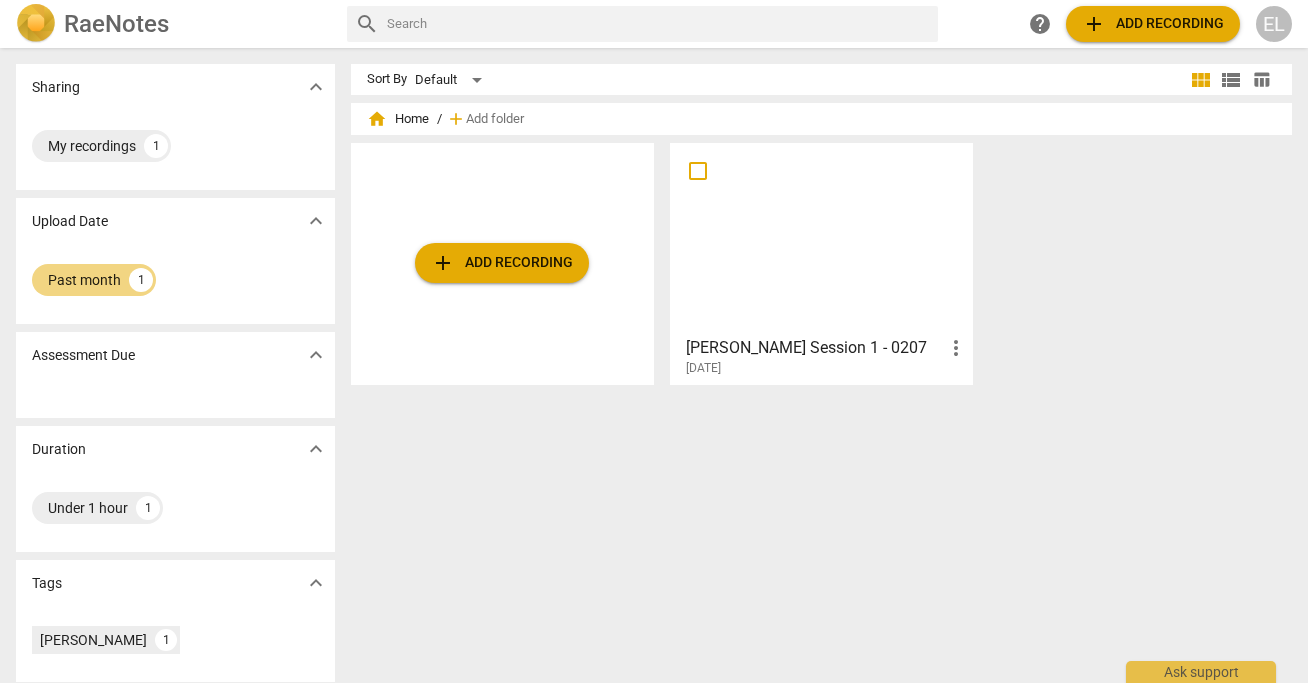 click on "more_vert" at bounding box center (956, 348) 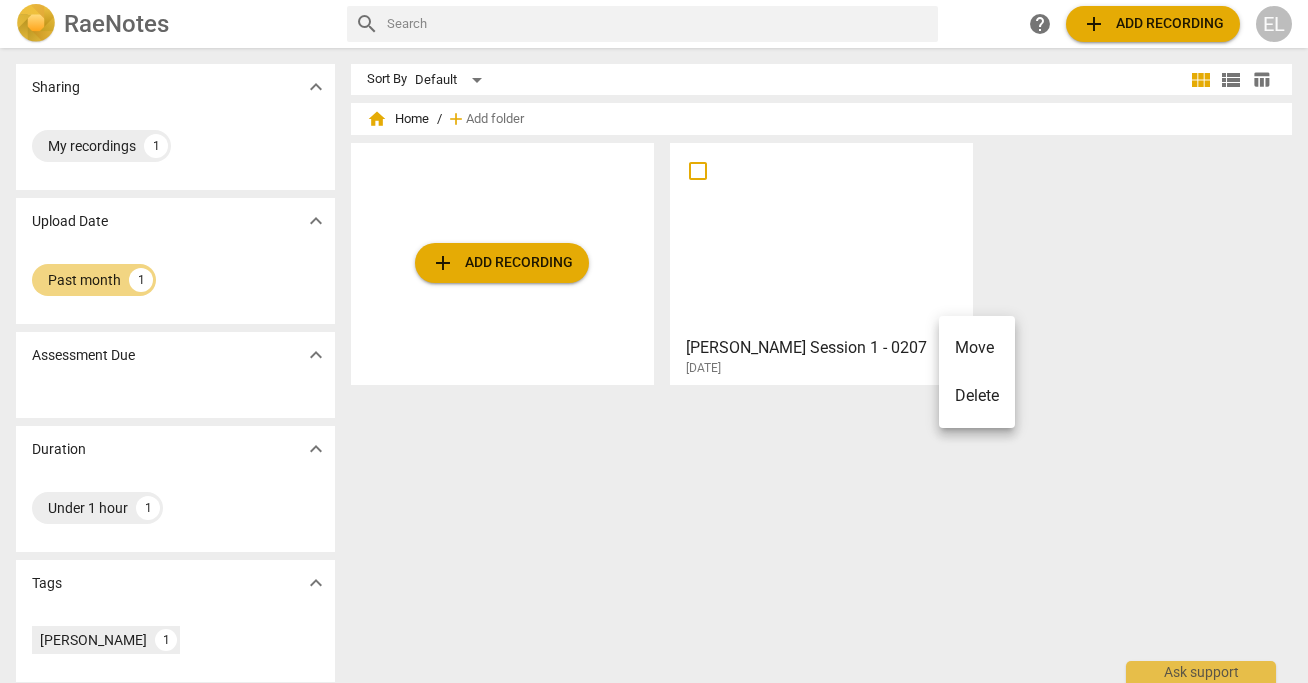 click at bounding box center [654, 341] 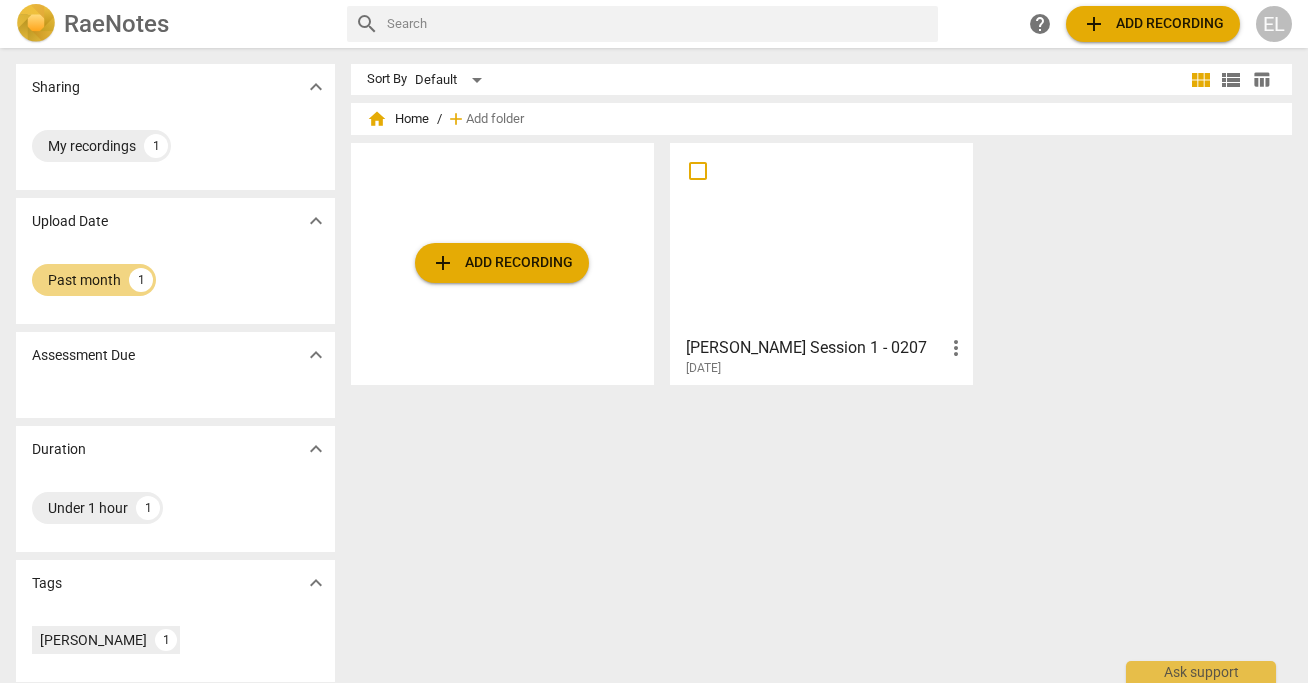 click at bounding box center (821, 238) 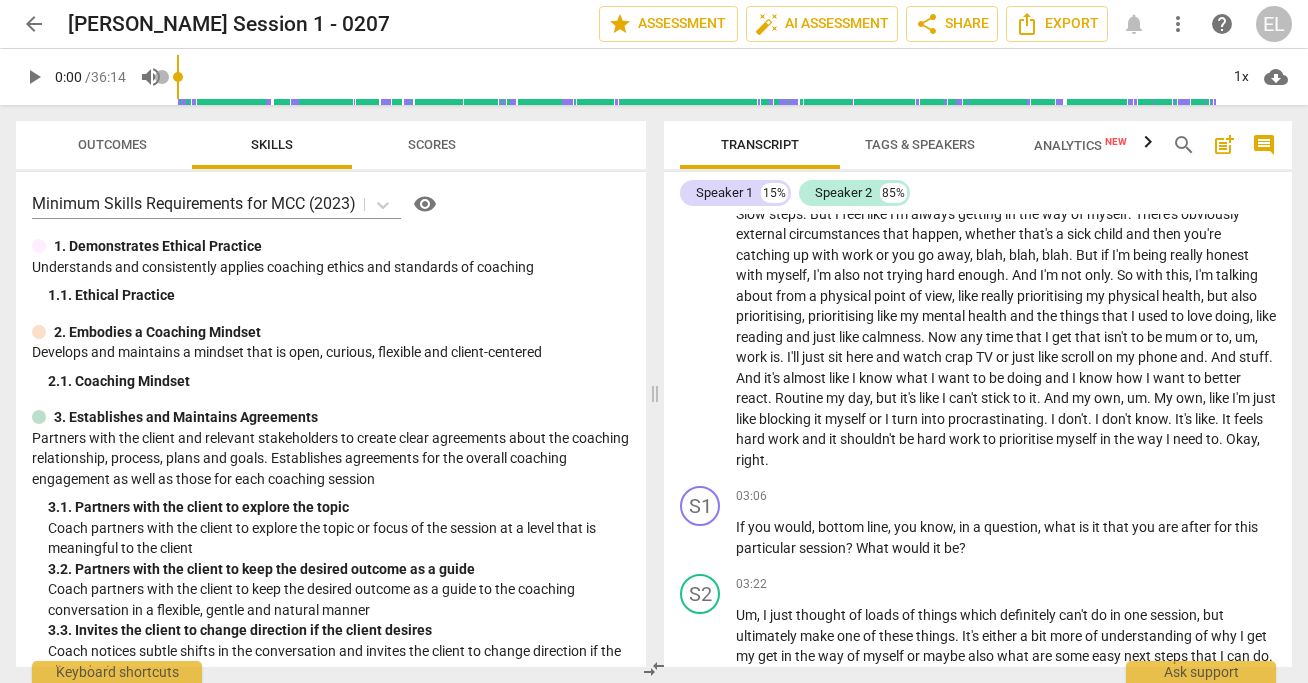 scroll, scrollTop: 816, scrollLeft: 0, axis: vertical 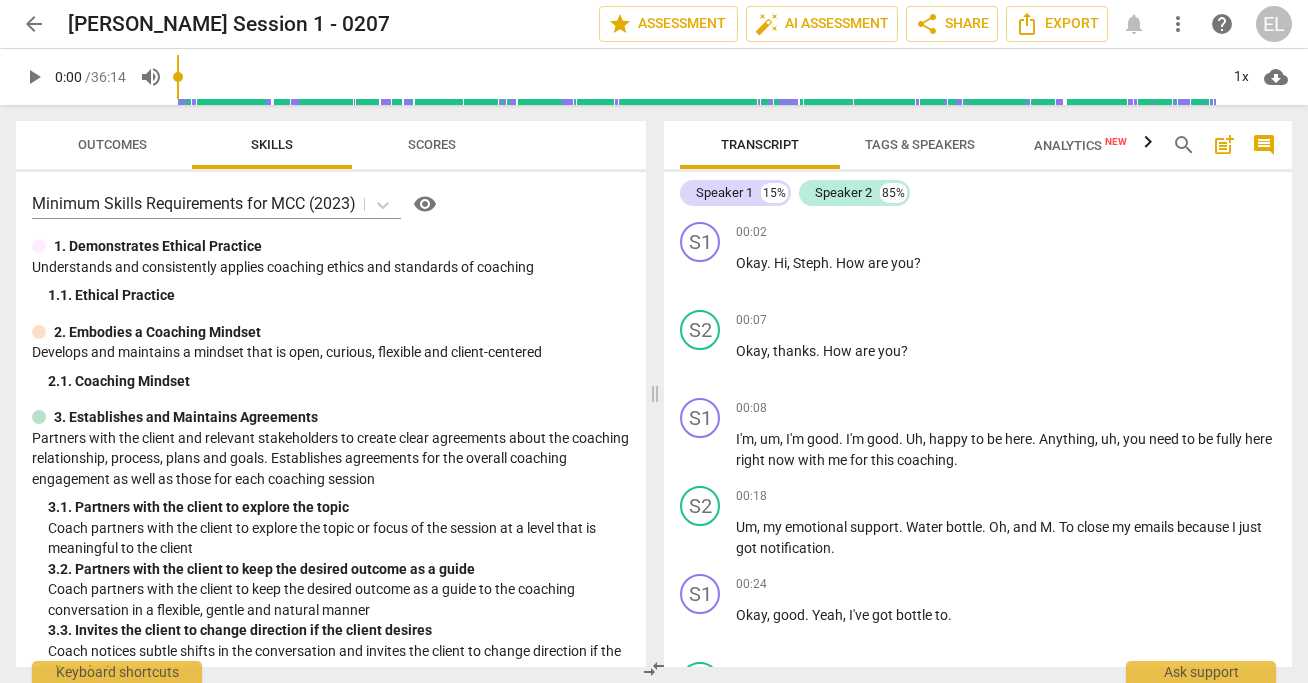 click on "Scores" at bounding box center [432, 144] 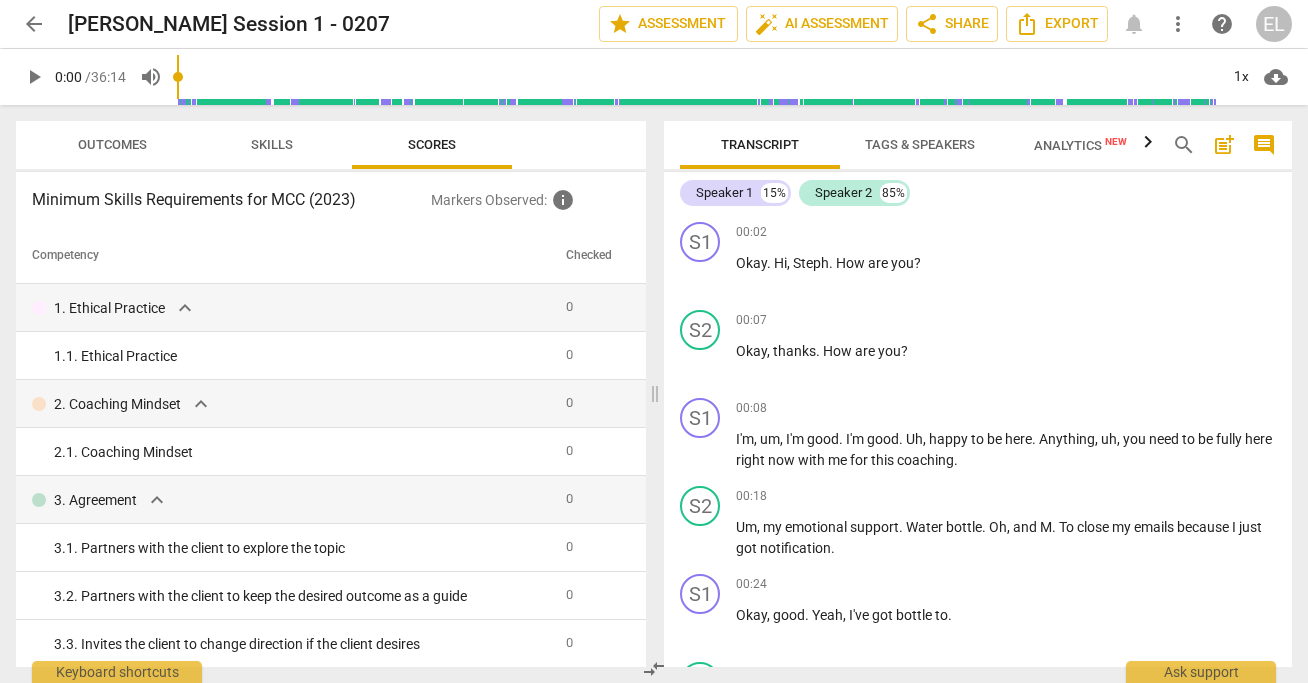 click on "Outcomes" at bounding box center (112, 145) 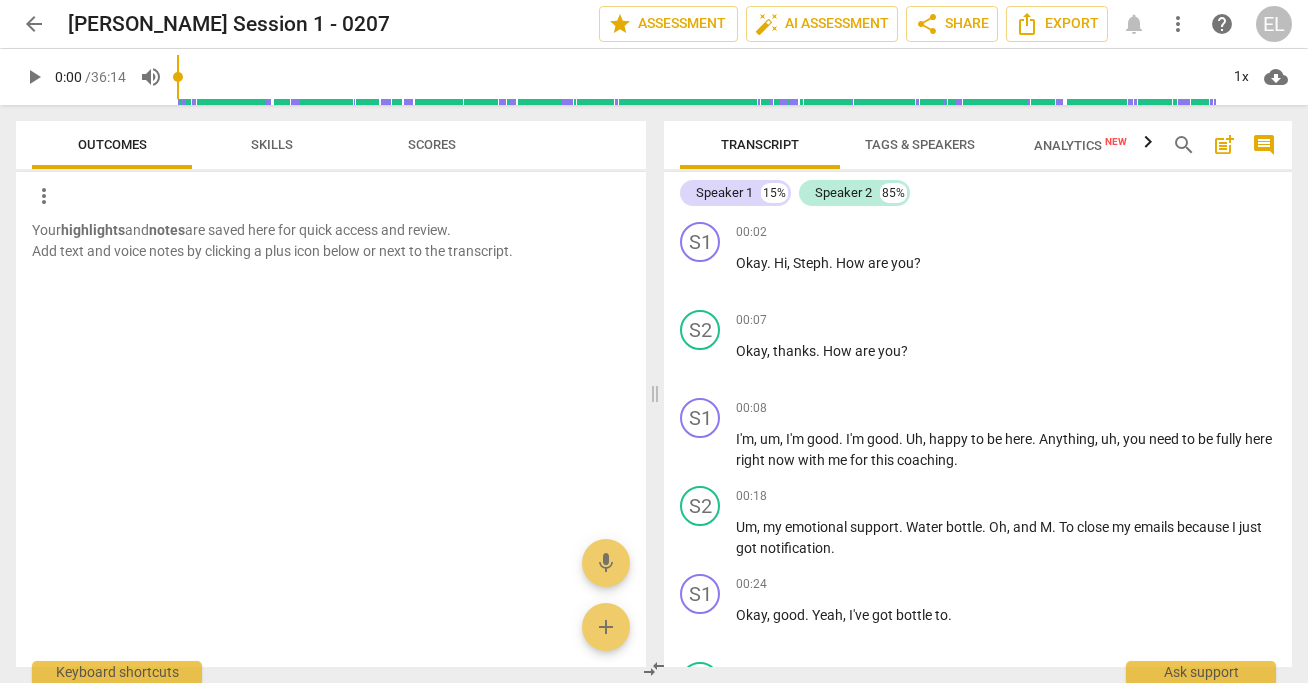 click on "Skills" at bounding box center [272, 144] 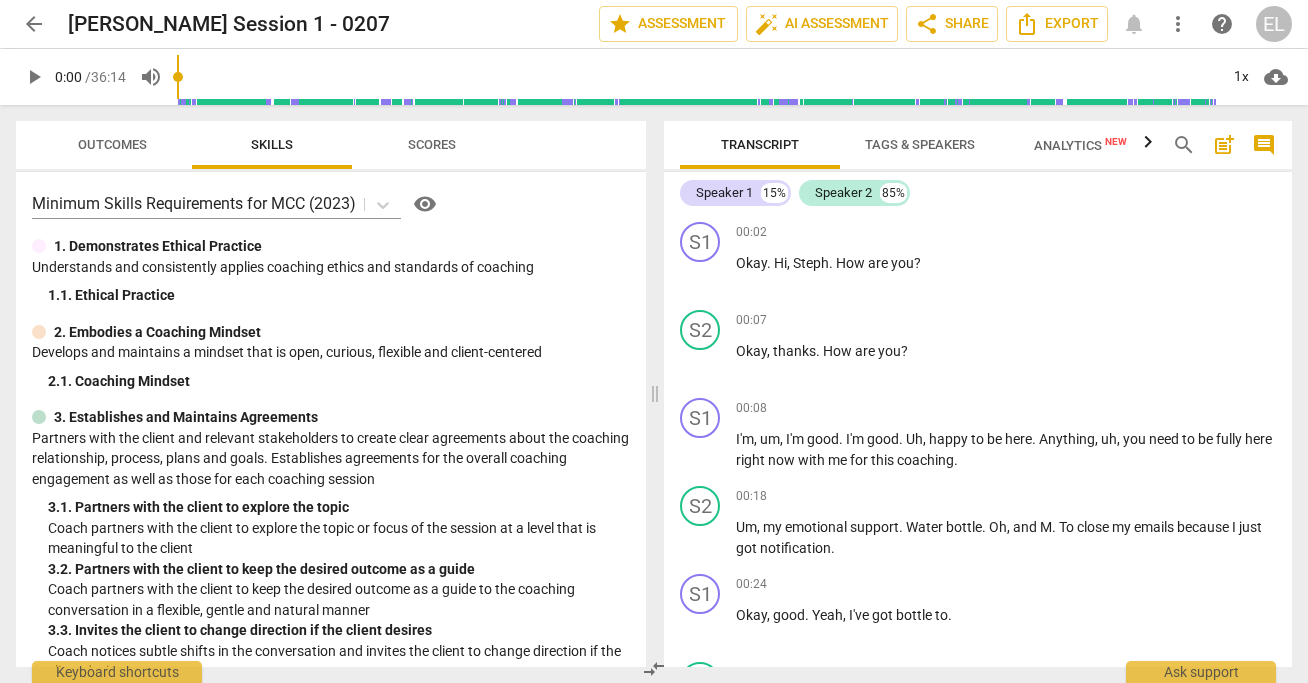 click on "Transcript" at bounding box center [760, 144] 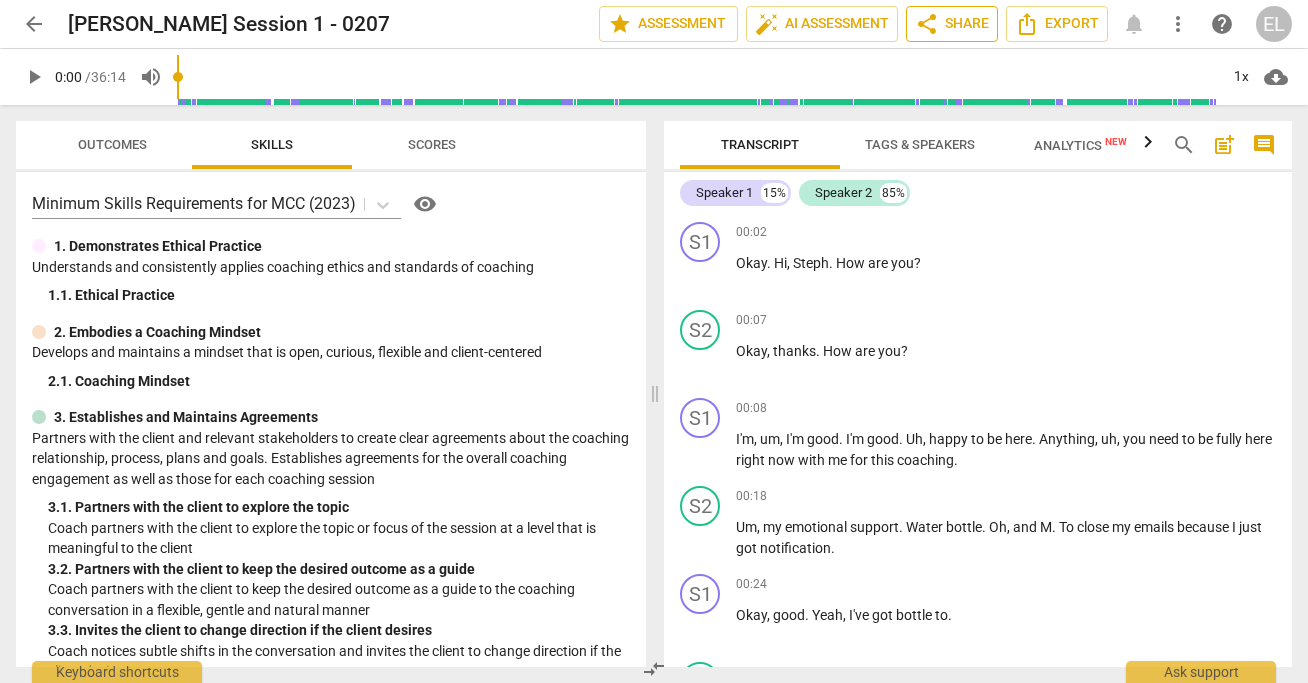 click on "share    Share" at bounding box center (952, 24) 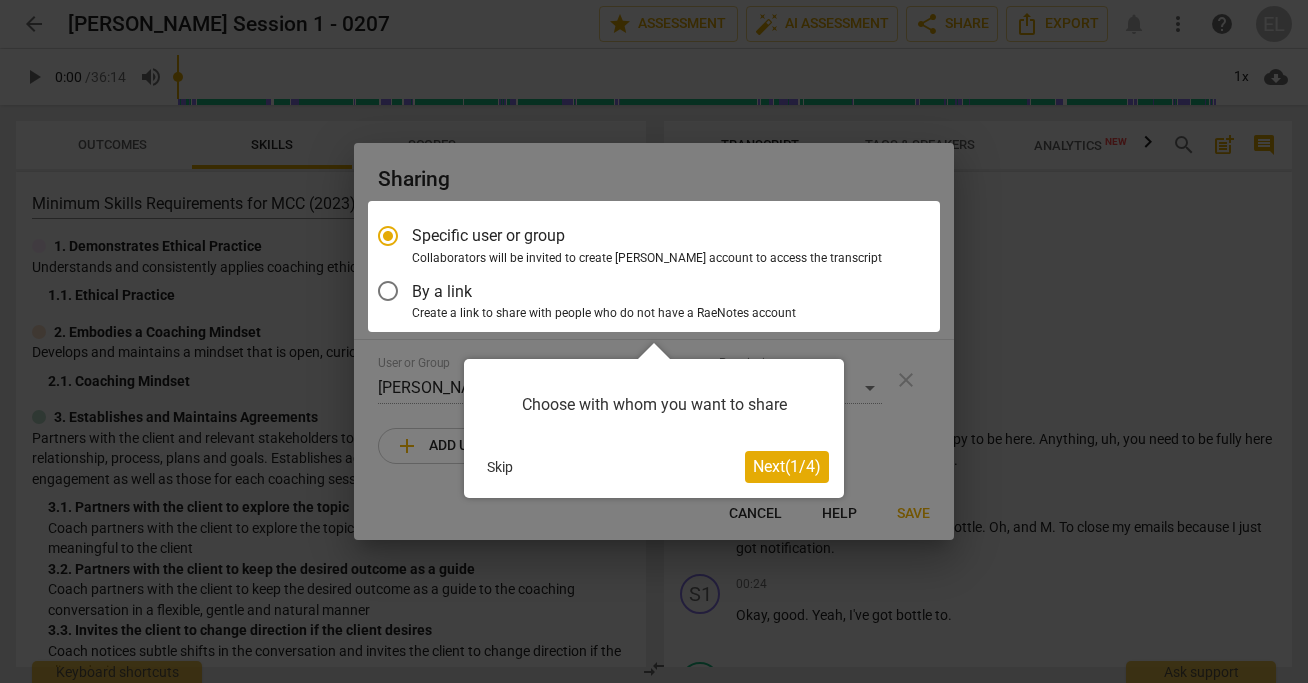 click at bounding box center [654, 341] 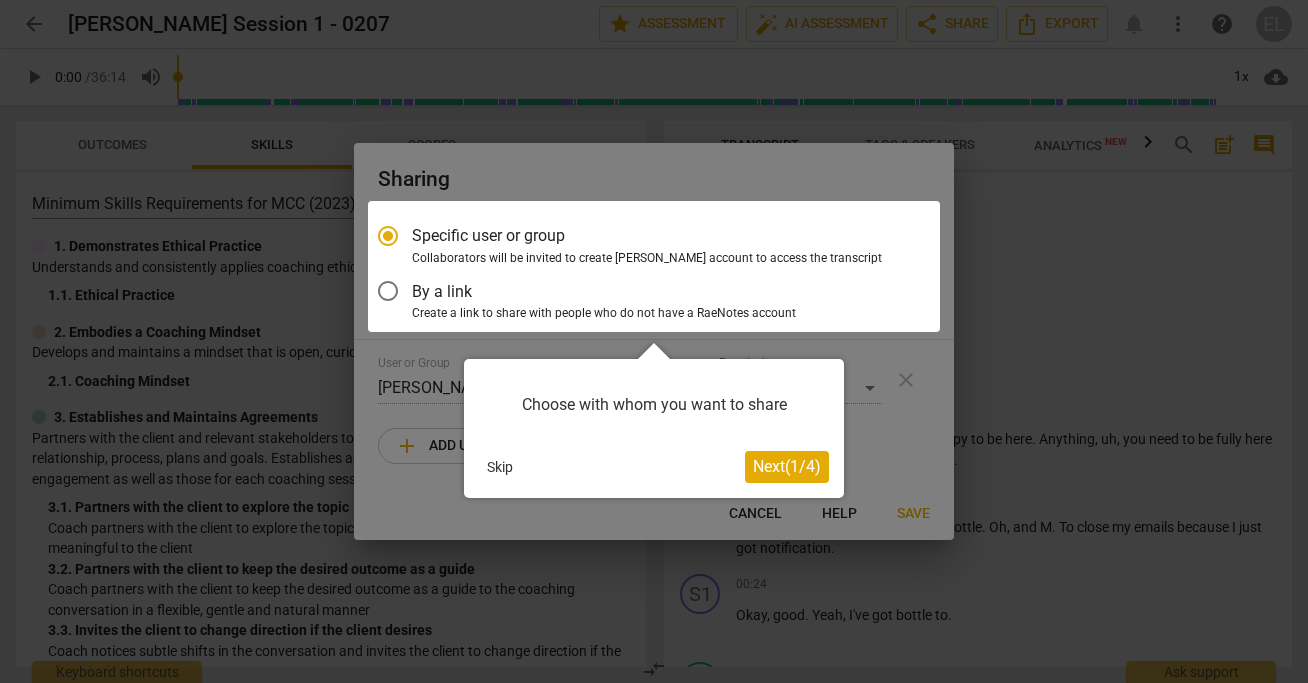 click on "Skip" at bounding box center (500, 467) 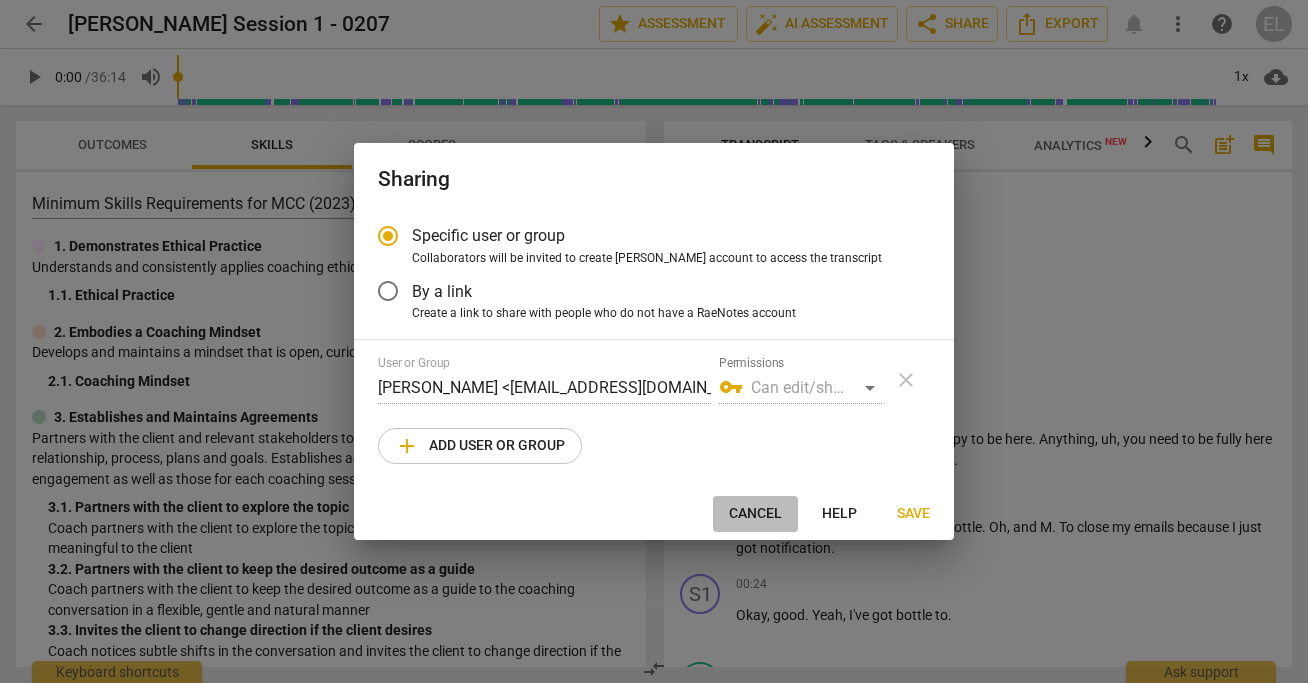 click on "Cancel" at bounding box center [755, 514] 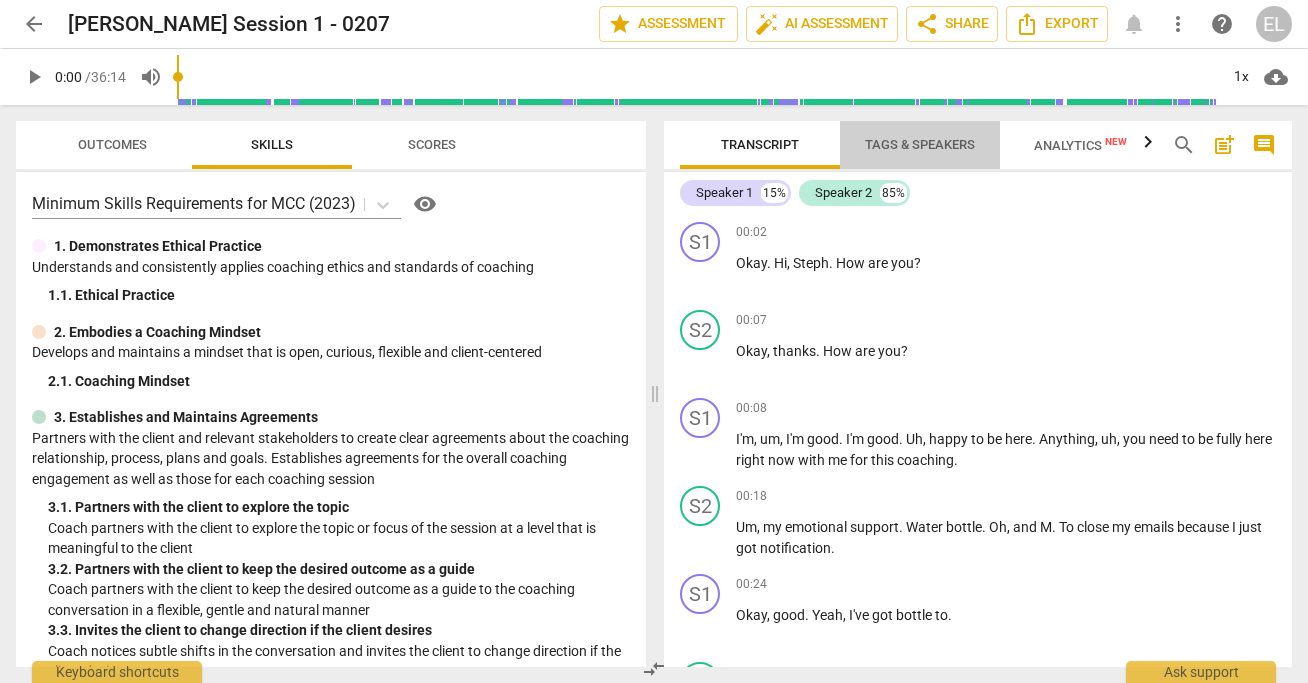click on "Tags & Speakers" at bounding box center (920, 144) 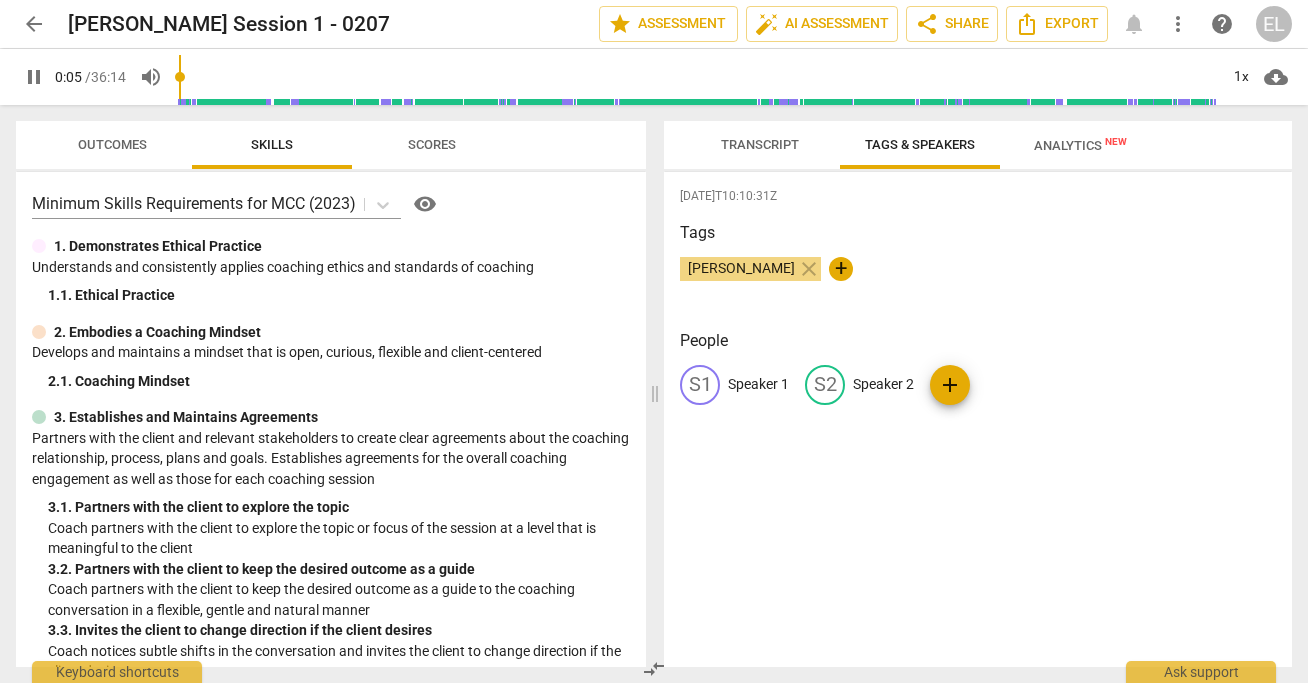 click on "pause" at bounding box center (34, 77) 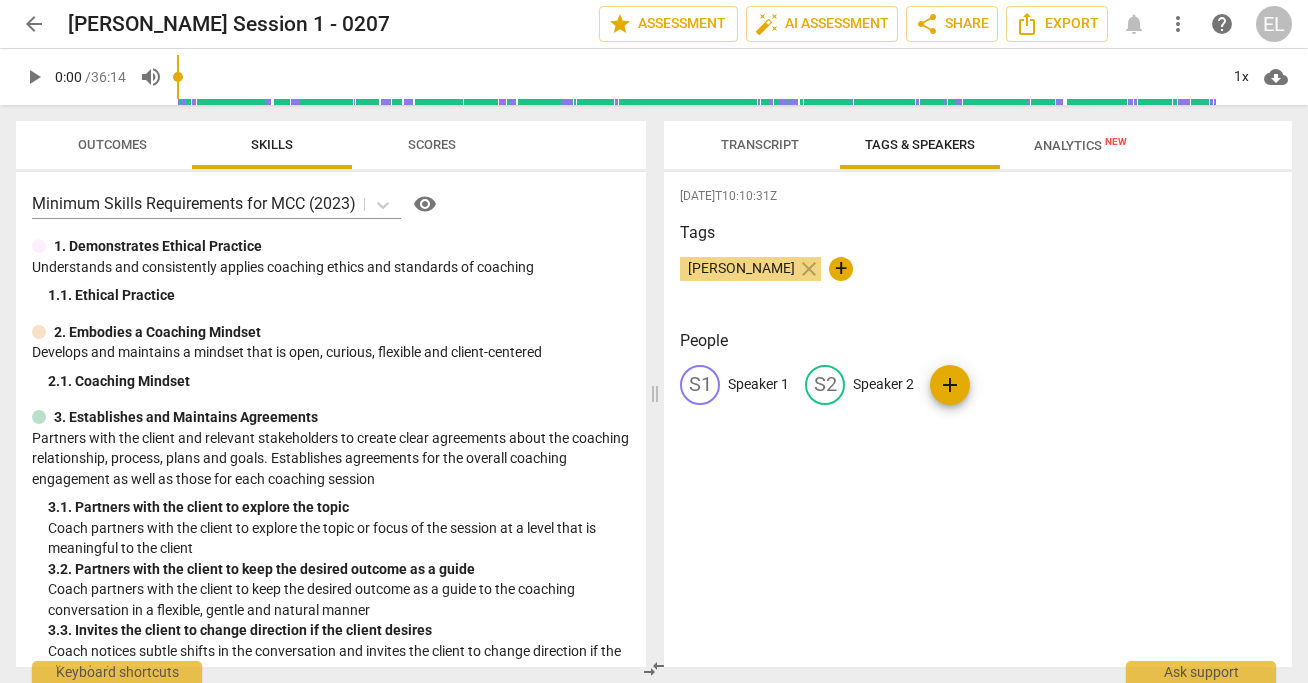 type on "0" 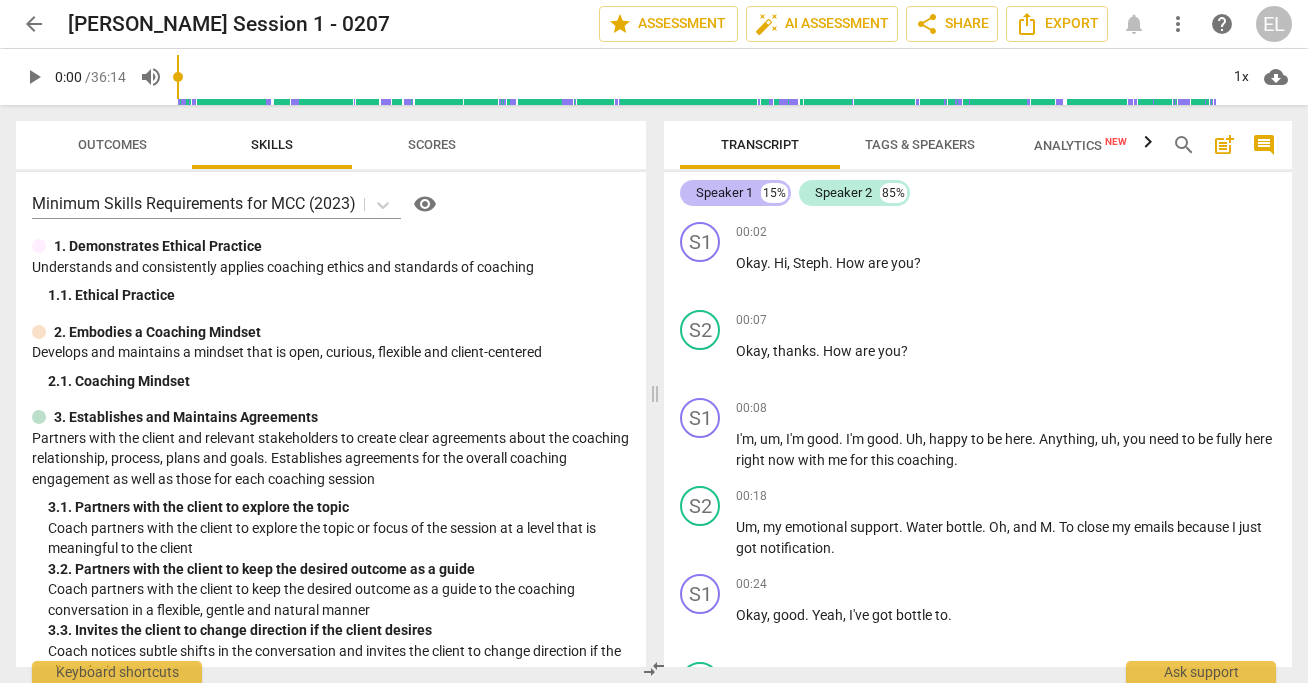 click on "Speaker 1" at bounding box center [724, 193] 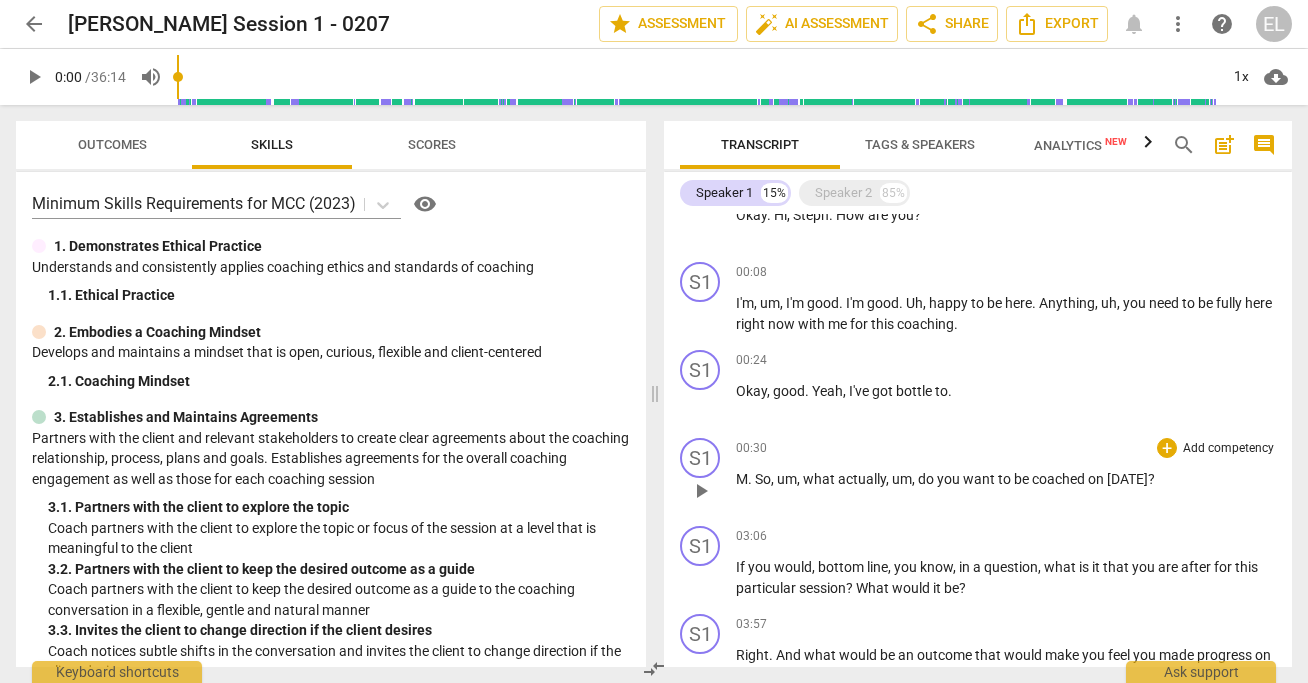 scroll, scrollTop: 0, scrollLeft: 0, axis: both 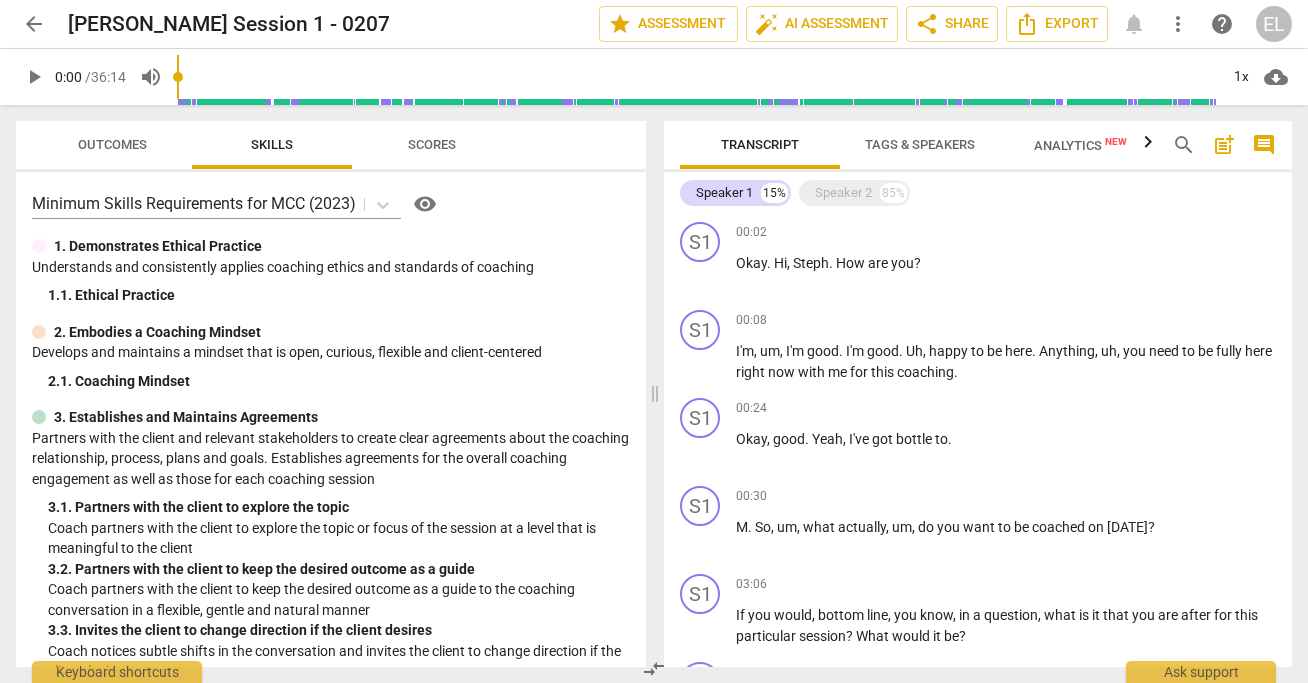 click on "Tags & Speakers" at bounding box center (920, 144) 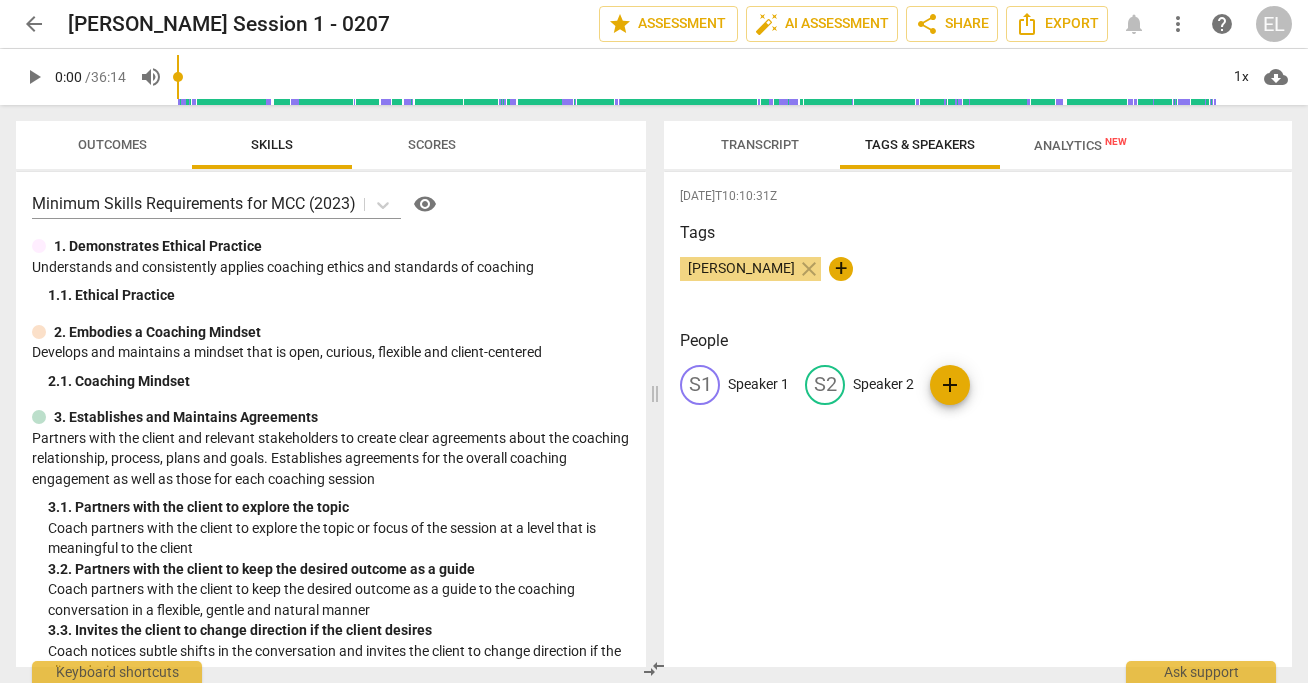 click on "Transcript" at bounding box center (760, 144) 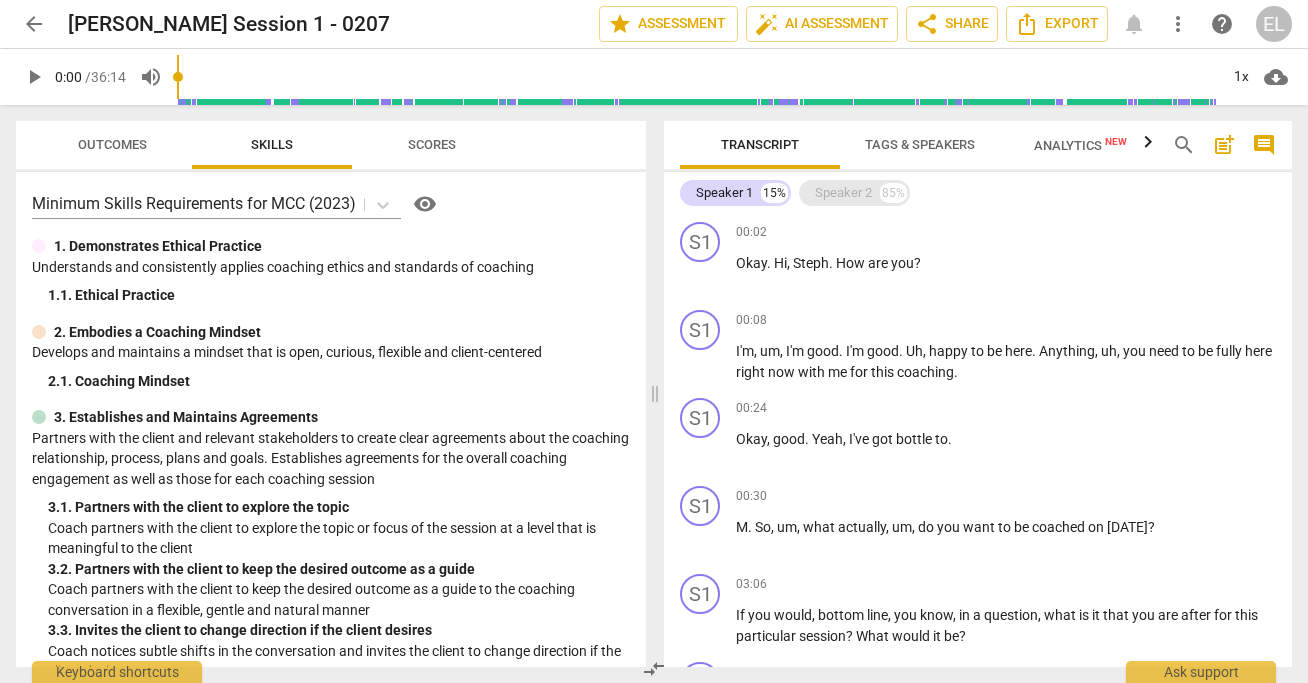 click on "Speaker 2" at bounding box center (843, 193) 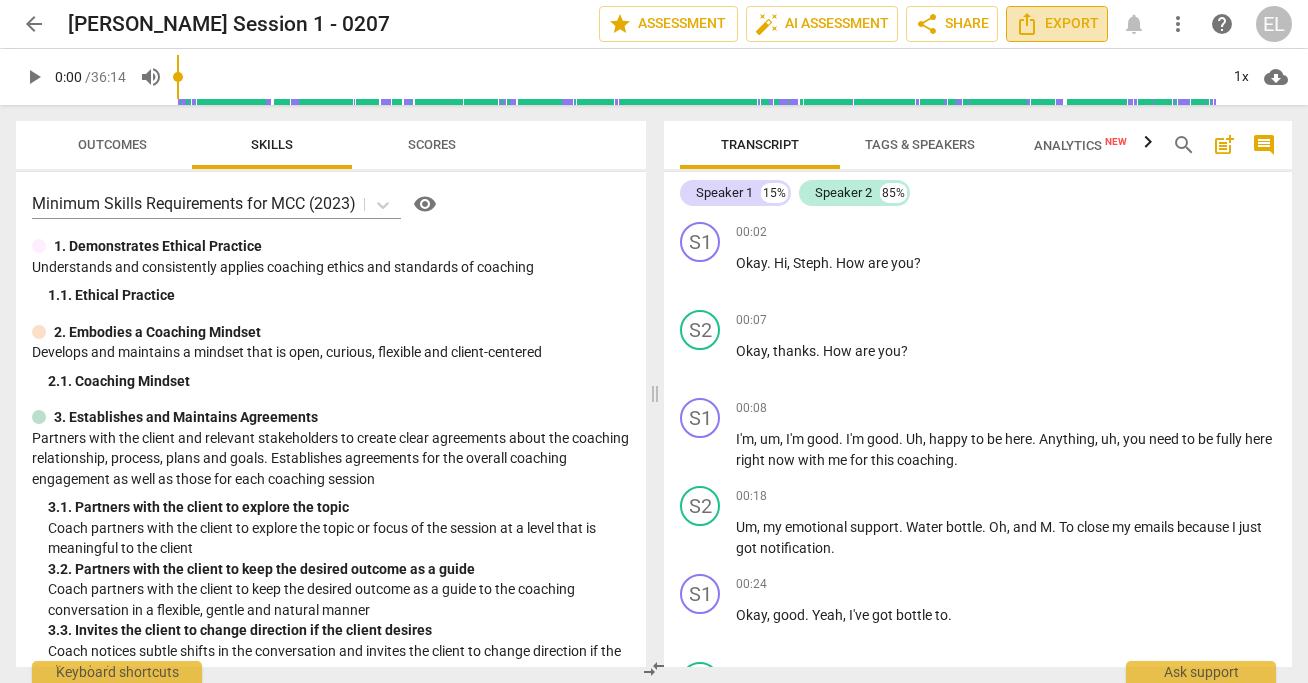 click on "Export" at bounding box center [1057, 24] 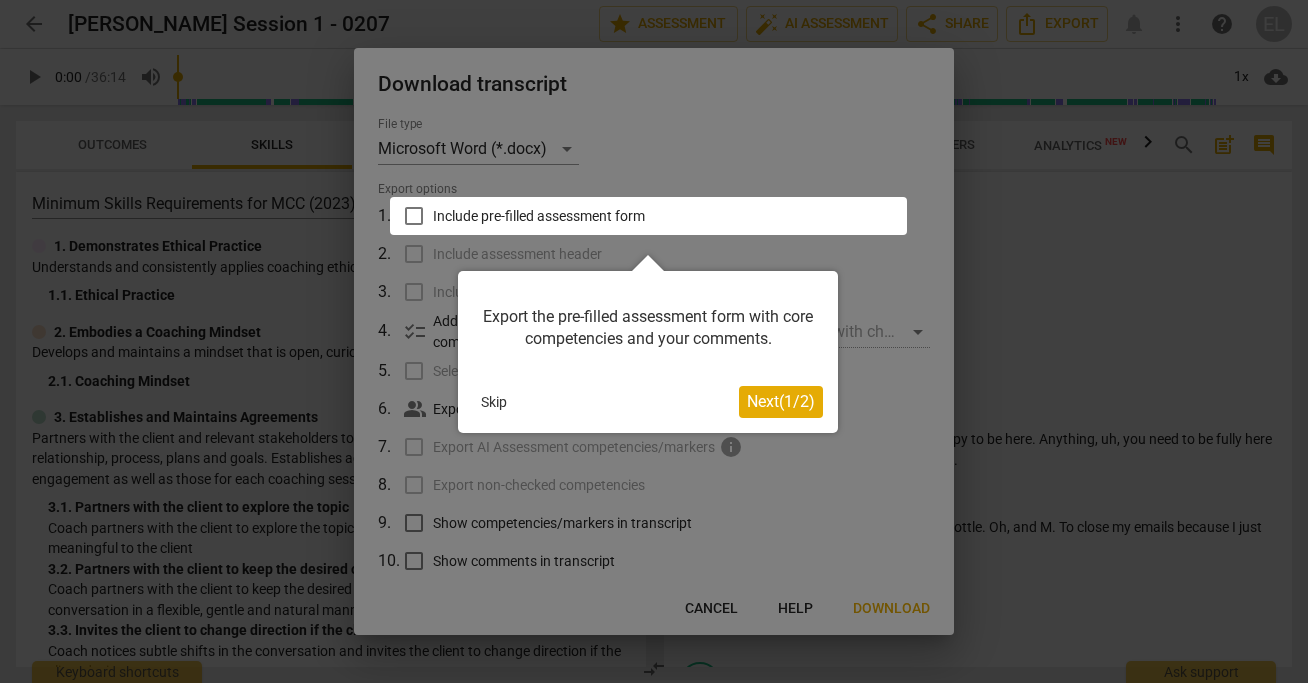click at bounding box center (654, 341) 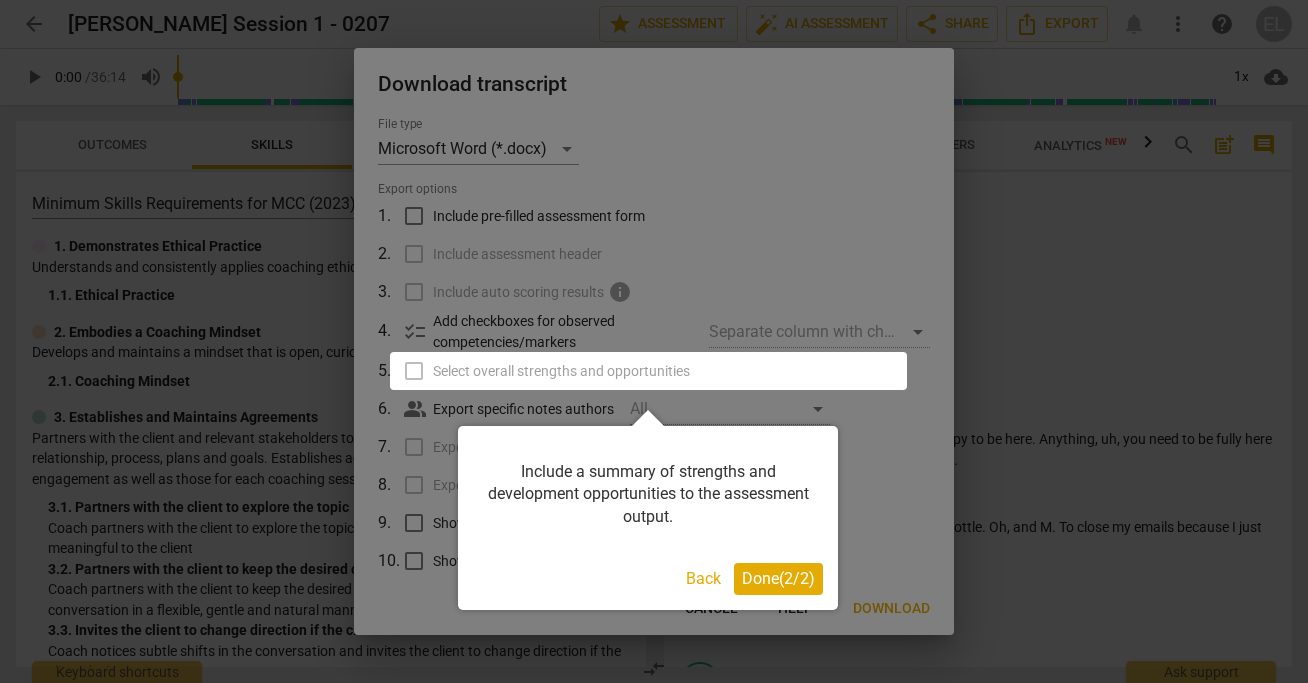 click on "Done  ( 2 / 2 )" at bounding box center [778, 578] 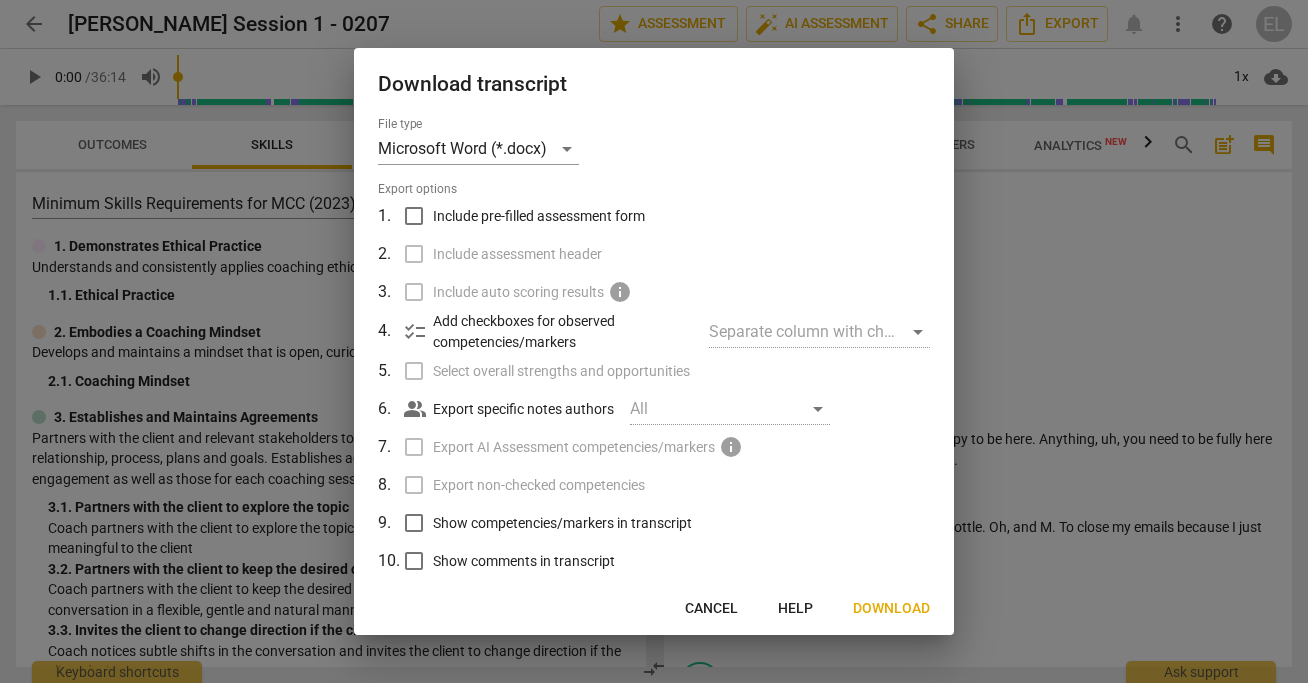 click on "Include pre-filled assessment form" at bounding box center (539, 216) 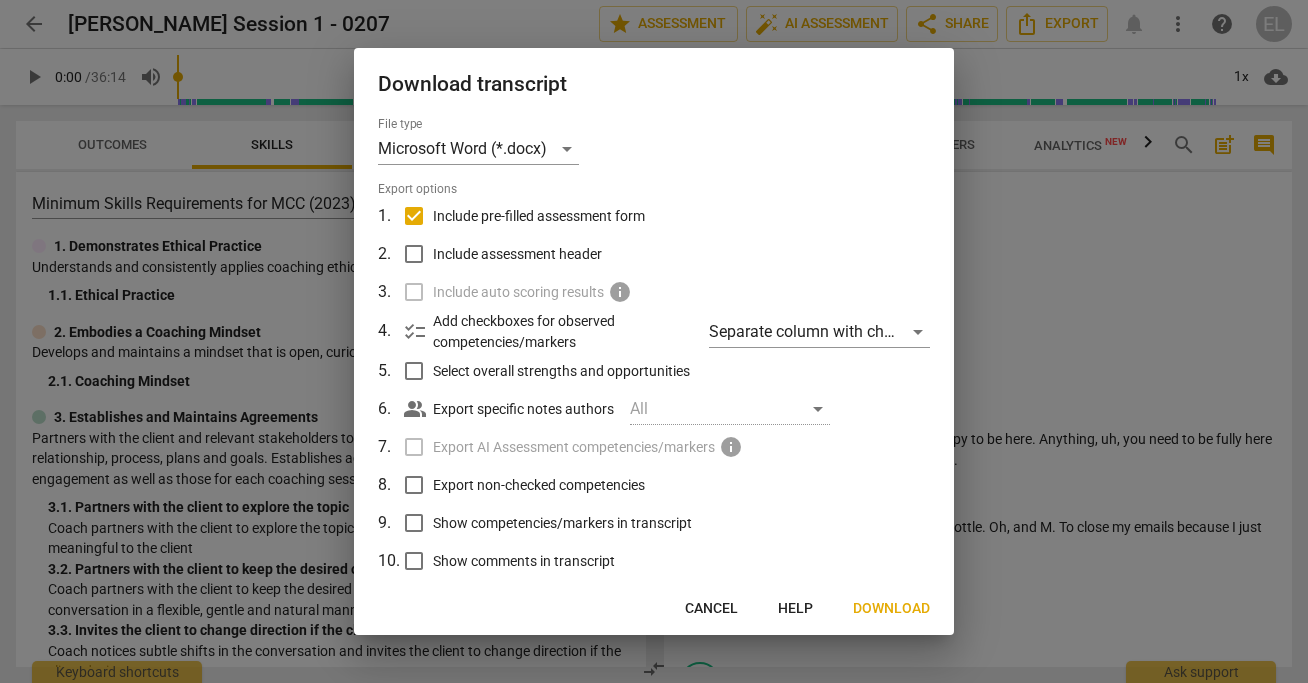 click on "Include pre-filled assessment form" at bounding box center (539, 216) 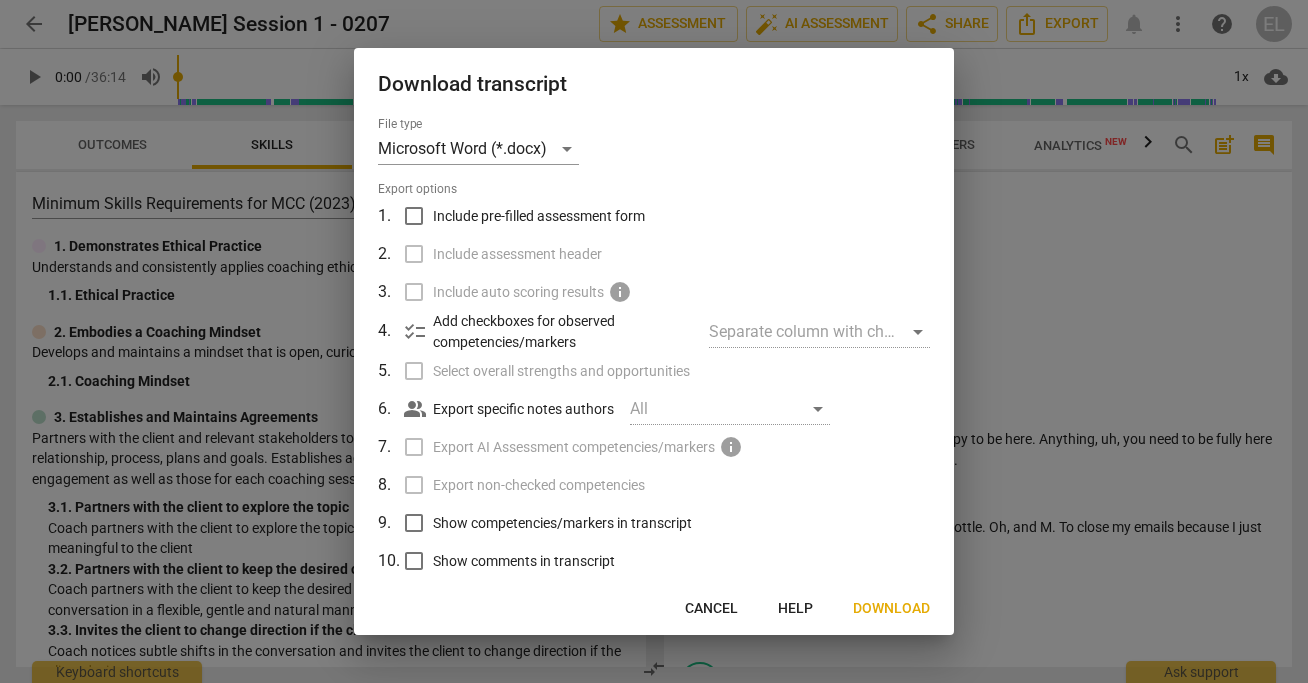 click on "Include pre-filled assessment form" at bounding box center [539, 216] 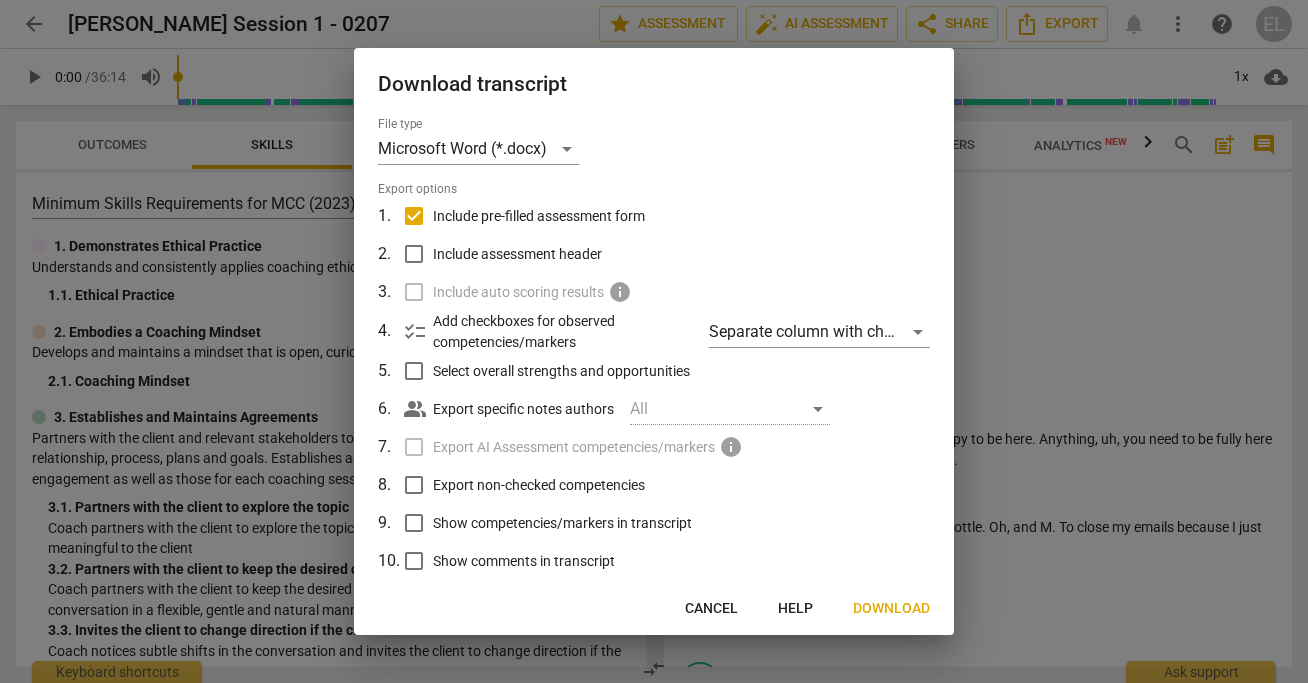 click on "Include pre-filled assessment form" at bounding box center [539, 216] 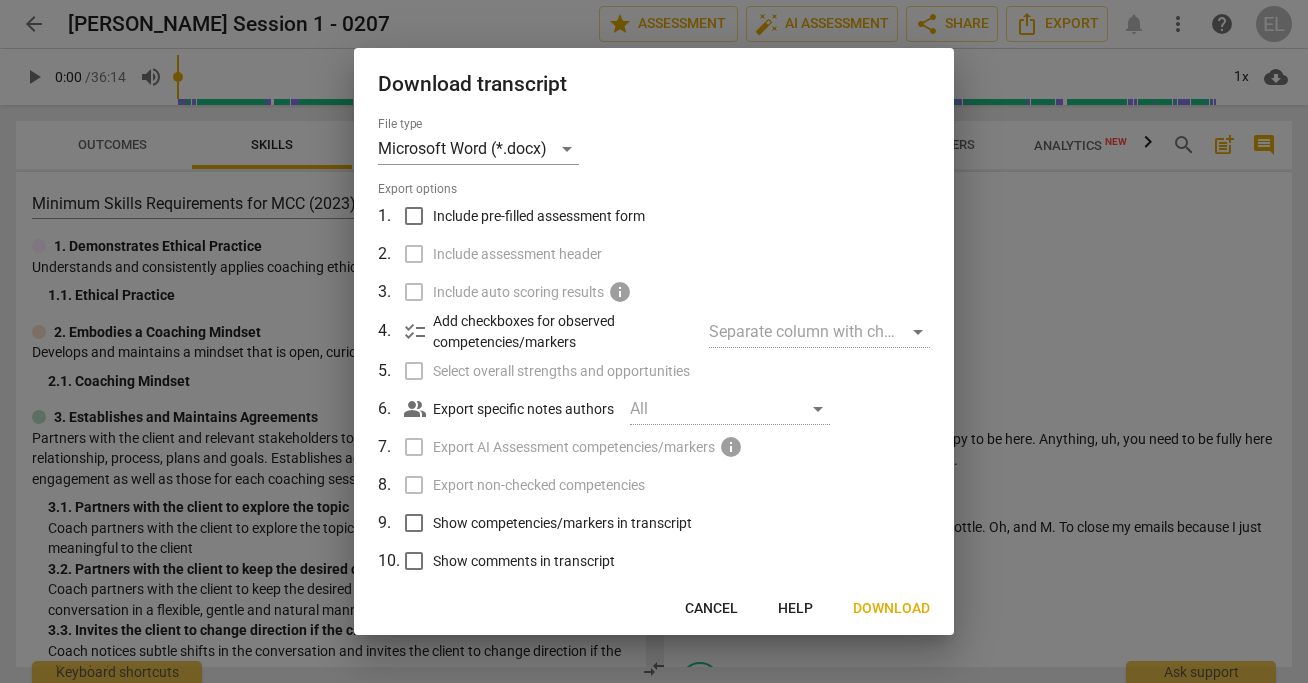 click on "Include pre-filled assessment form" at bounding box center [539, 216] 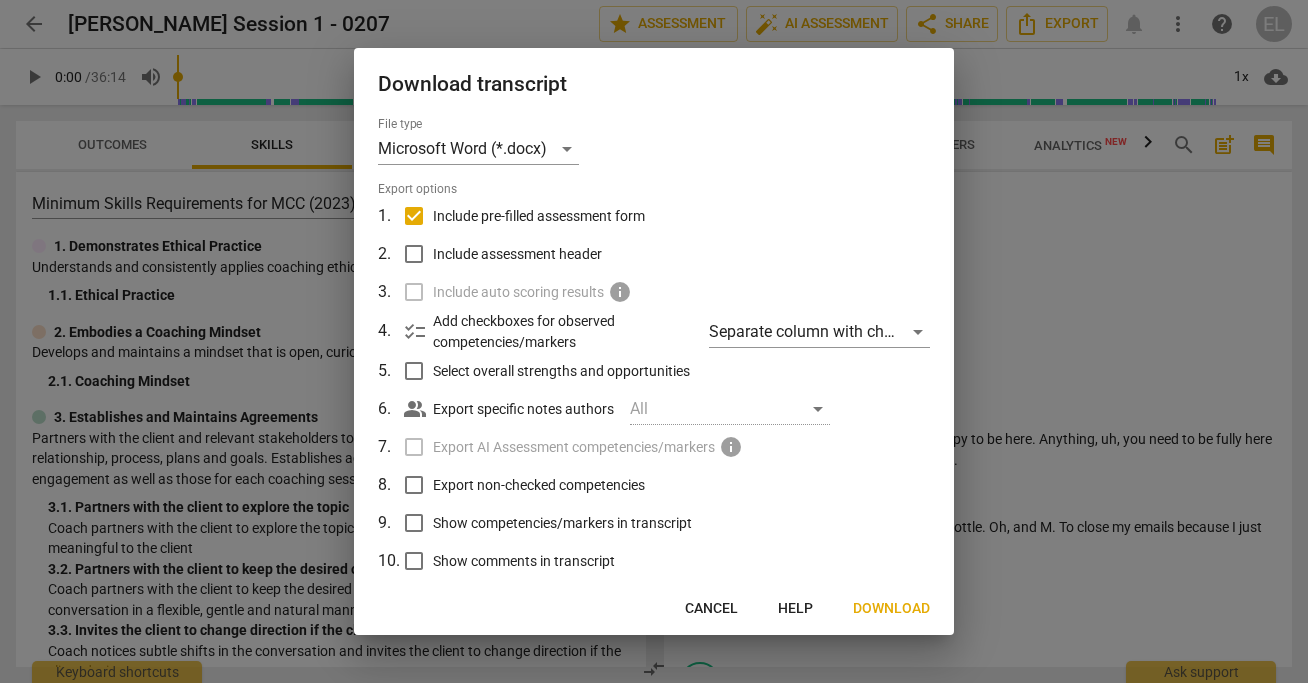 click on "Include pre-filled assessment form" at bounding box center (539, 216) 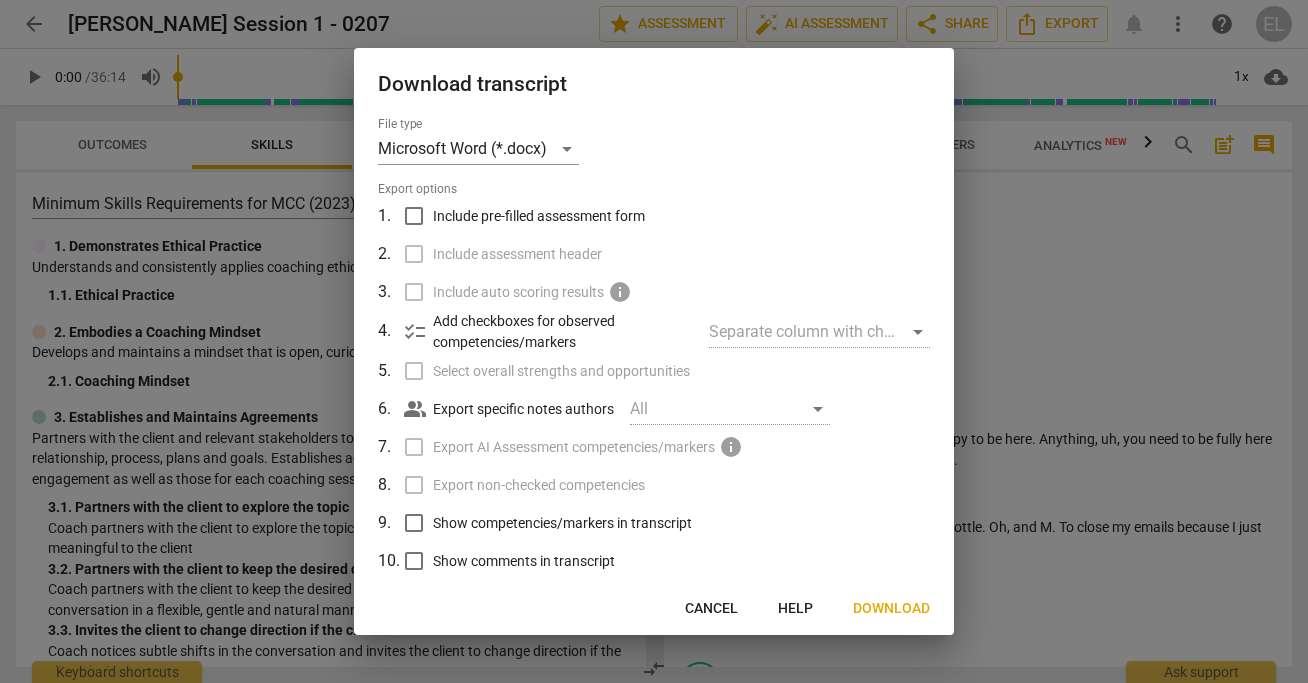 click on "Download" at bounding box center [891, 609] 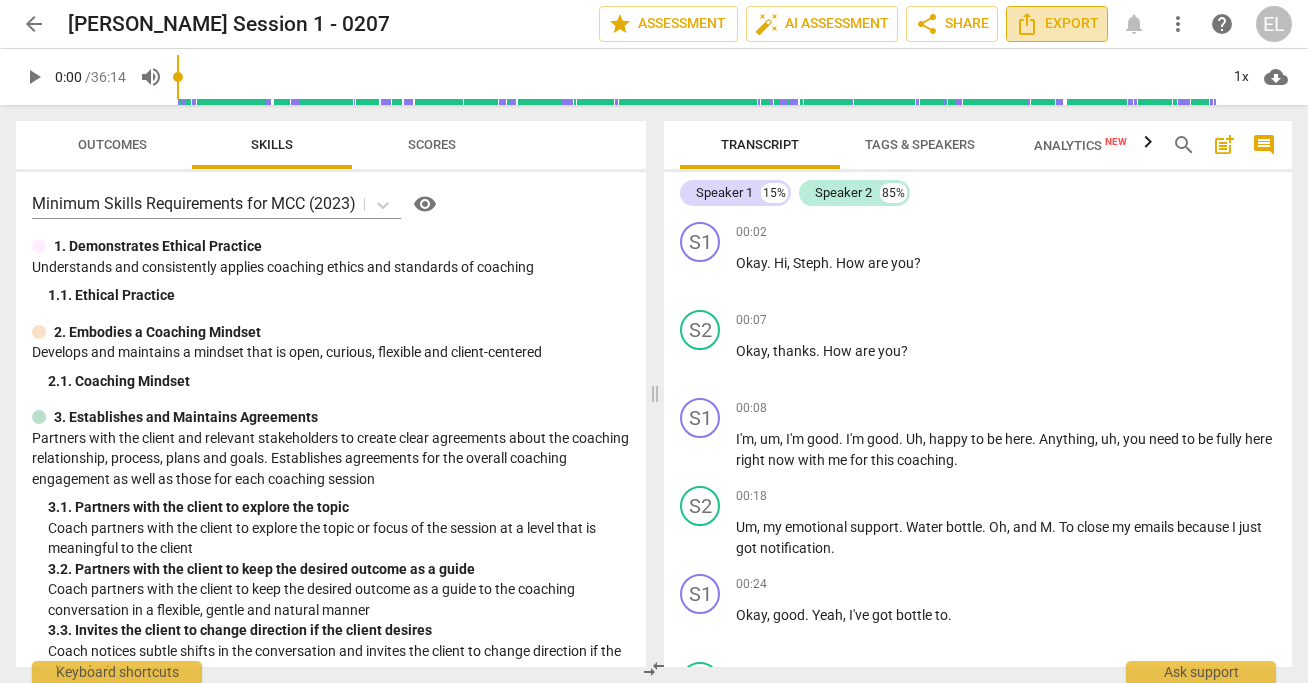 click on "Export" at bounding box center (1057, 24) 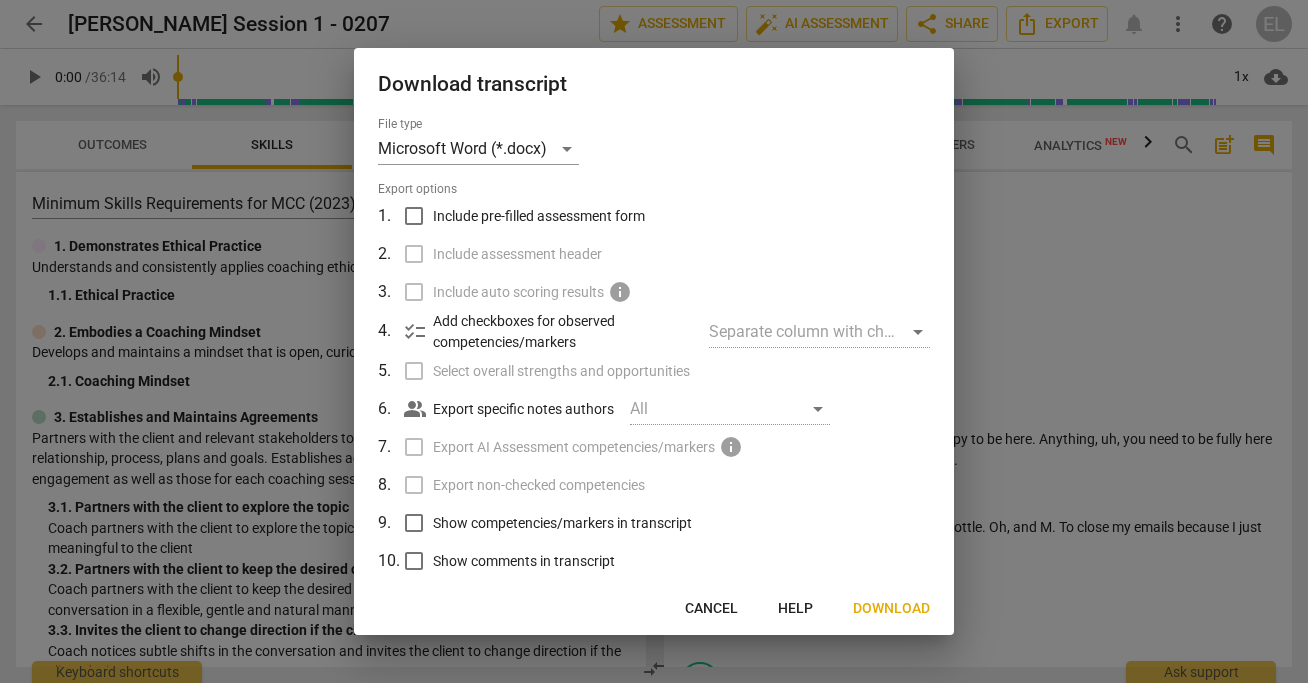 click on "Include pre-filled assessment form" at bounding box center (414, 216) 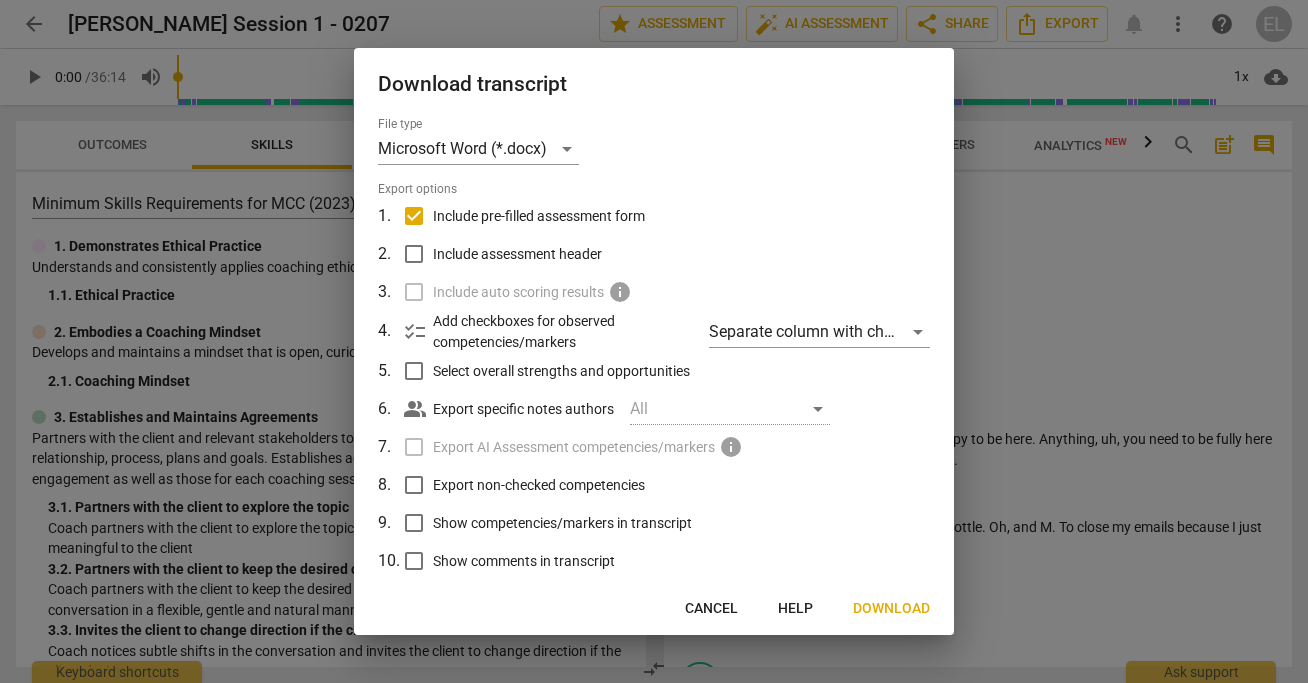 click on "Include assessment header" at bounding box center [414, 254] 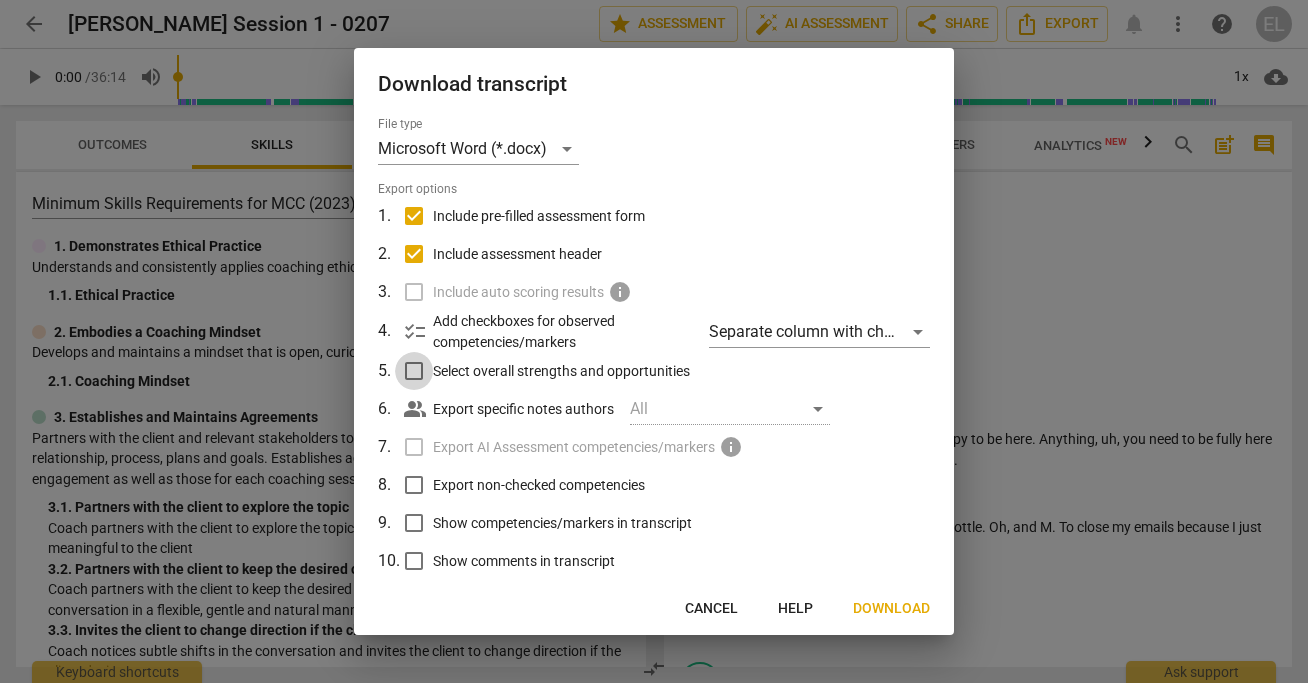 click on "Select overall strengths and opportunities" at bounding box center [414, 371] 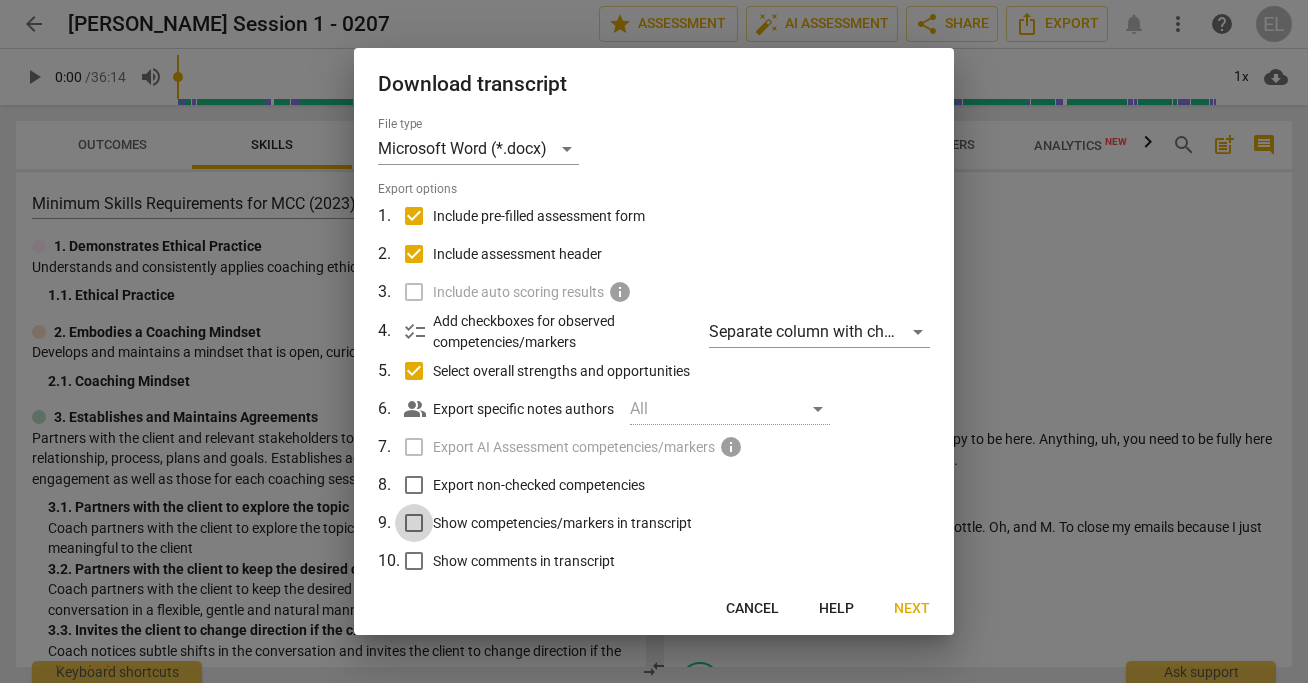 click on "Show competencies/markers in transcript" at bounding box center (414, 523) 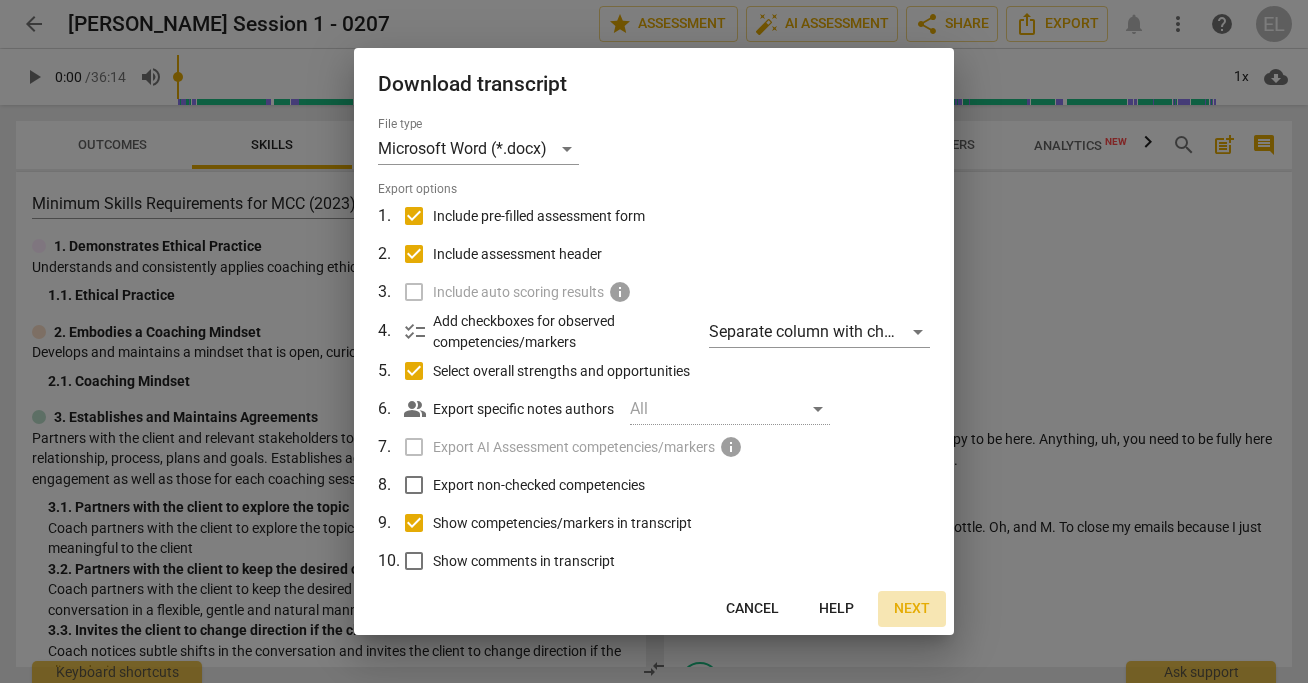 click on "Next" at bounding box center [912, 609] 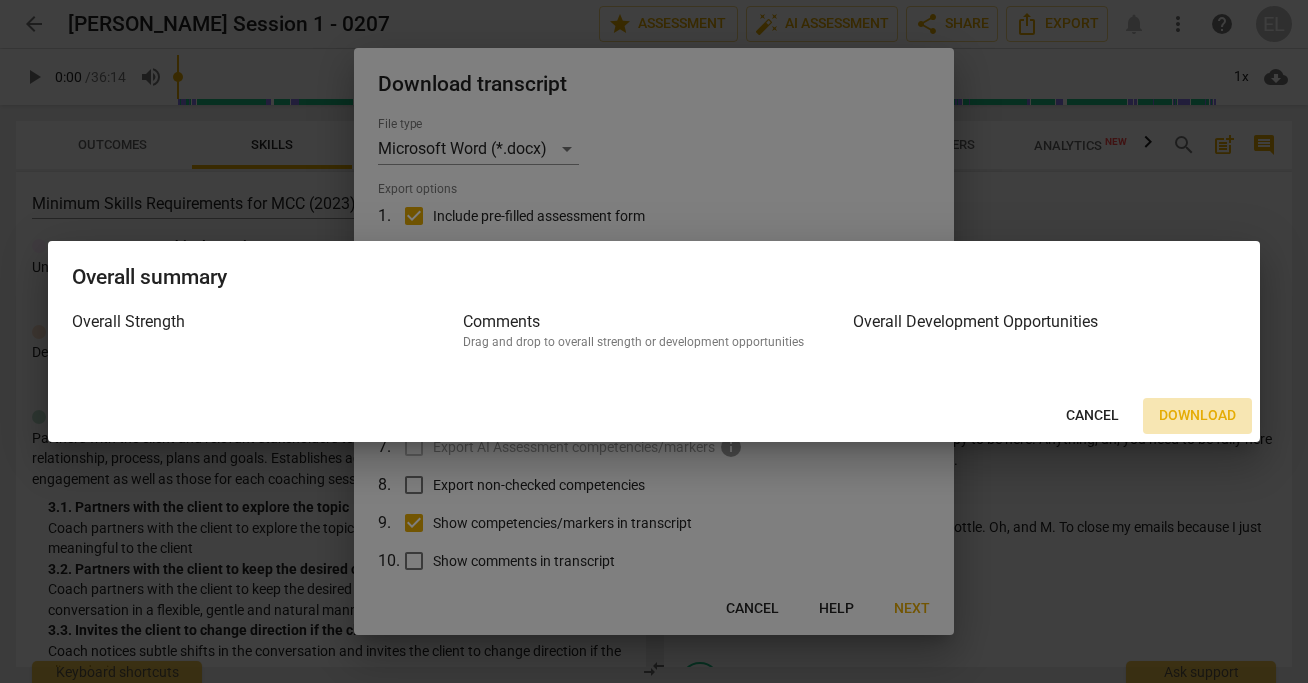 click on "Download" at bounding box center (1197, 416) 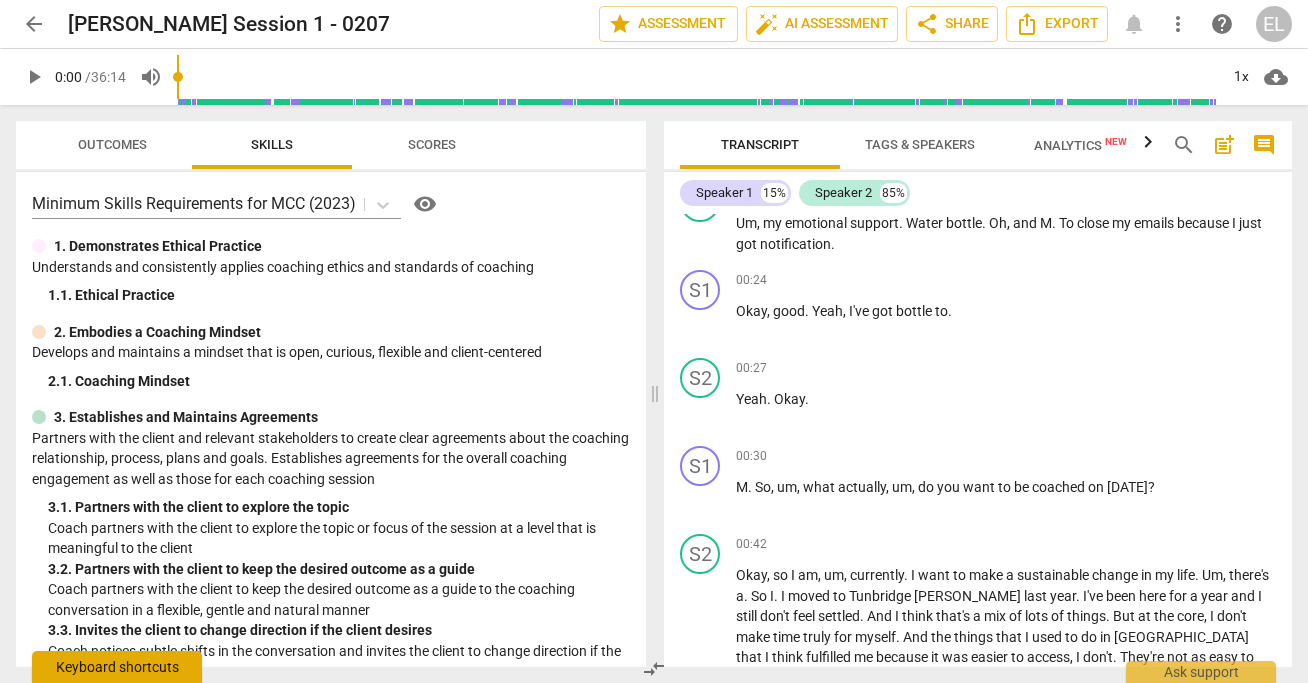 scroll, scrollTop: 289, scrollLeft: 0, axis: vertical 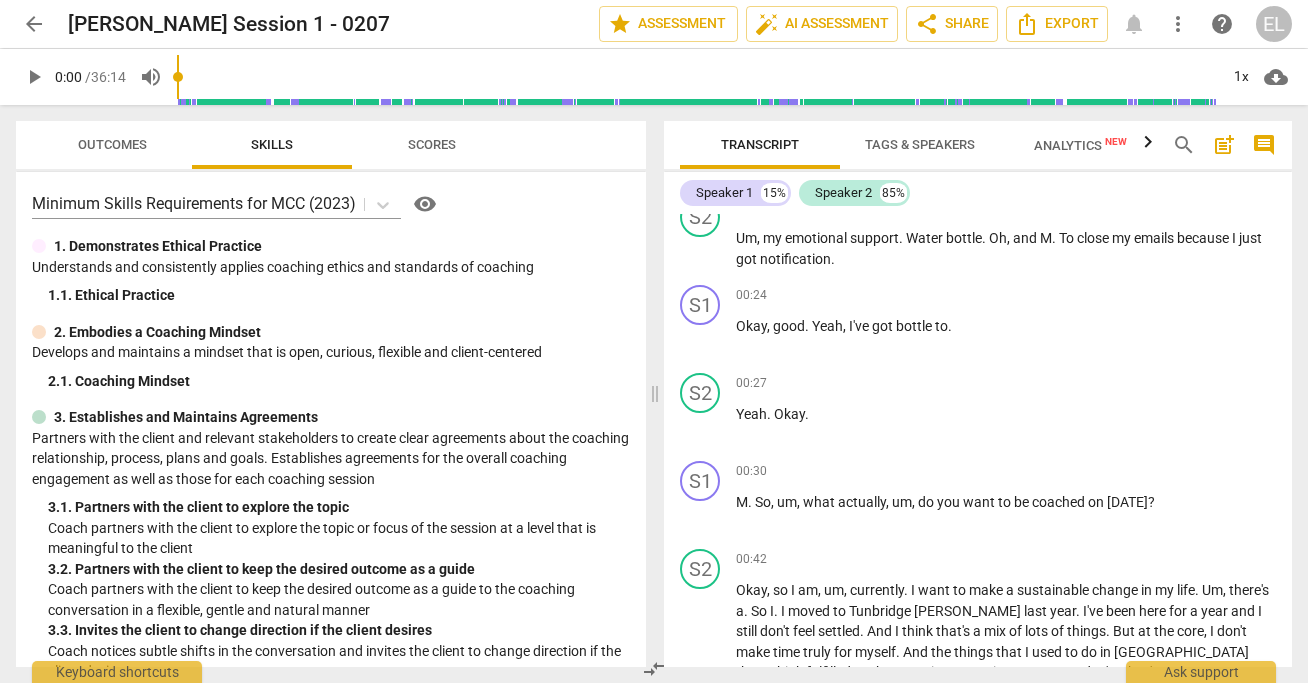 click on "Tags & Speakers" at bounding box center (920, 144) 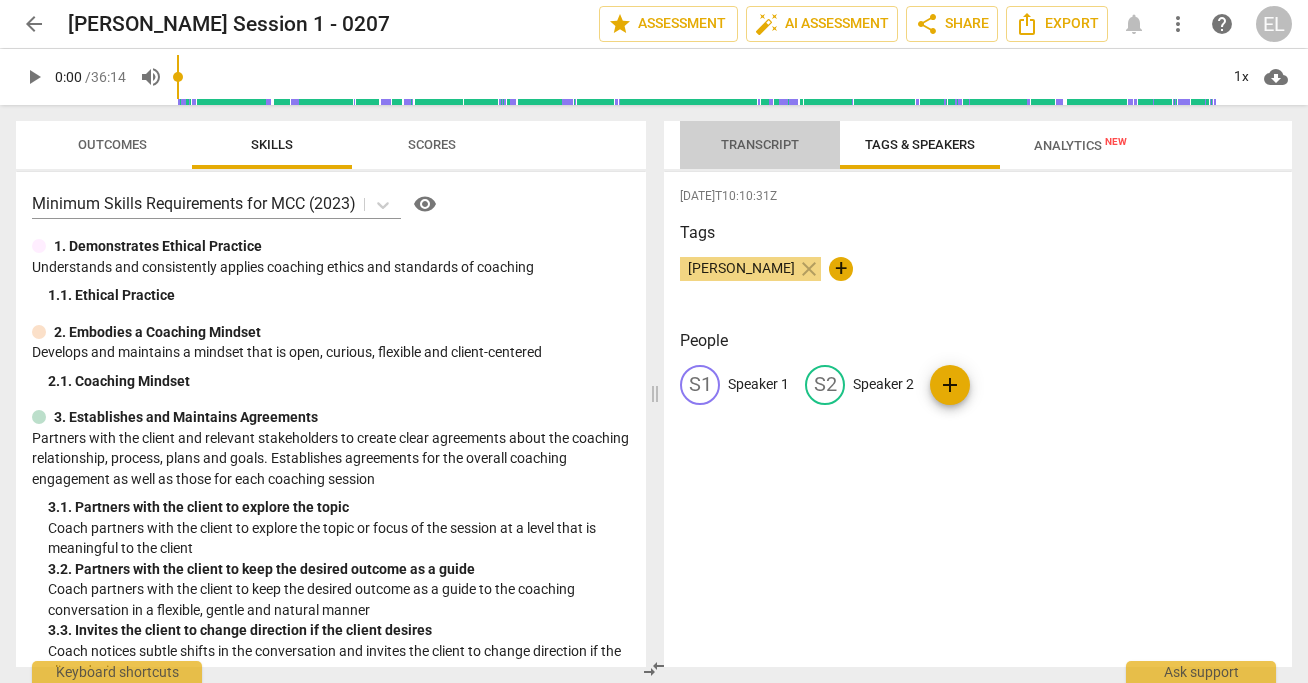 click on "Transcript" at bounding box center [760, 144] 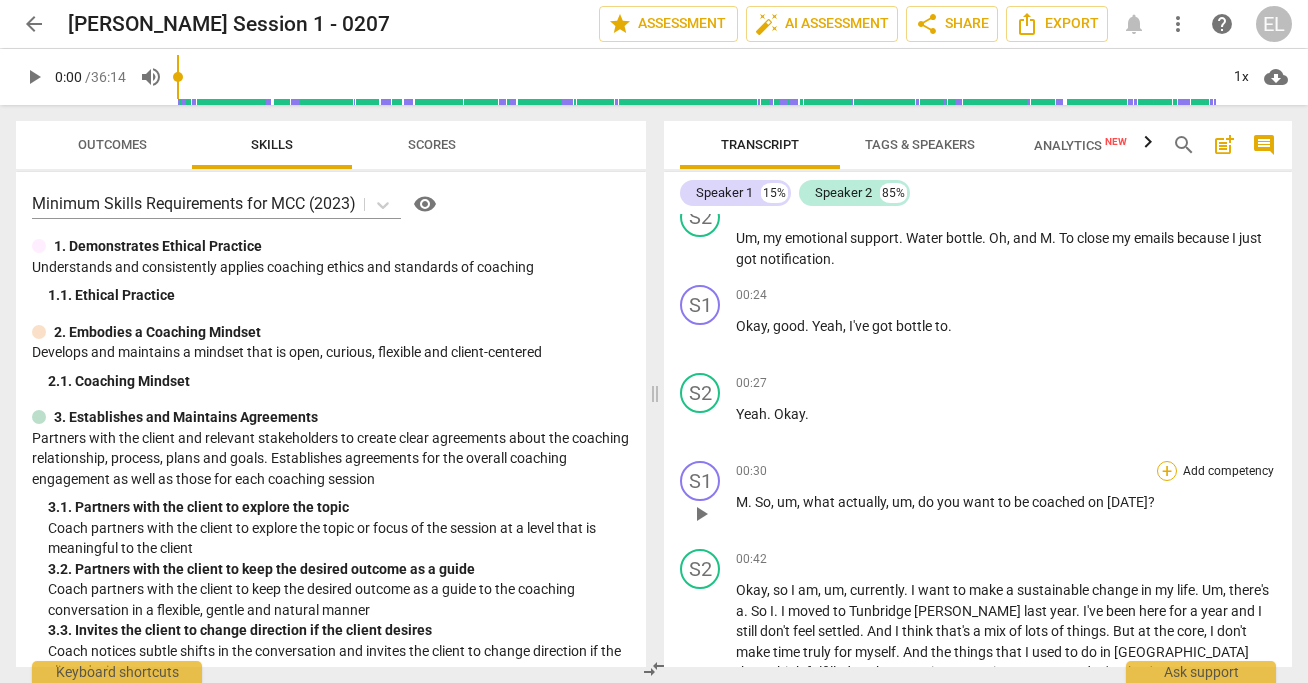 click on "+" at bounding box center (1167, 471) 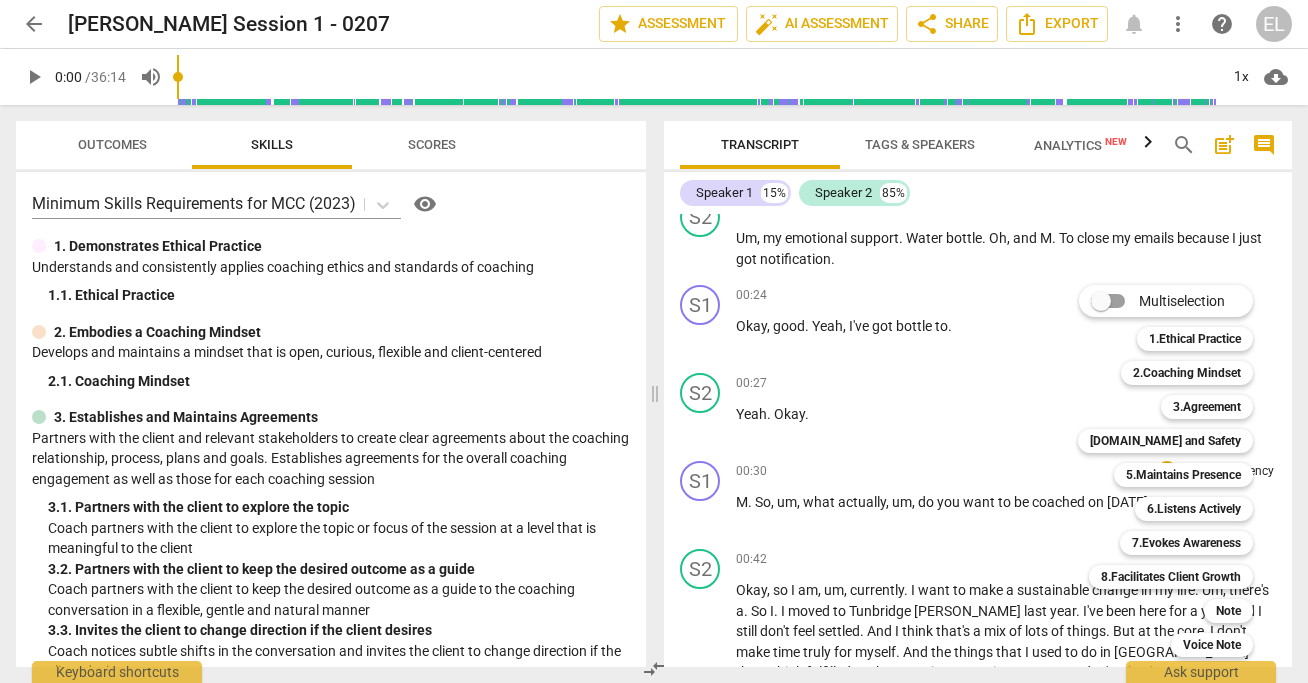click at bounding box center [654, 341] 